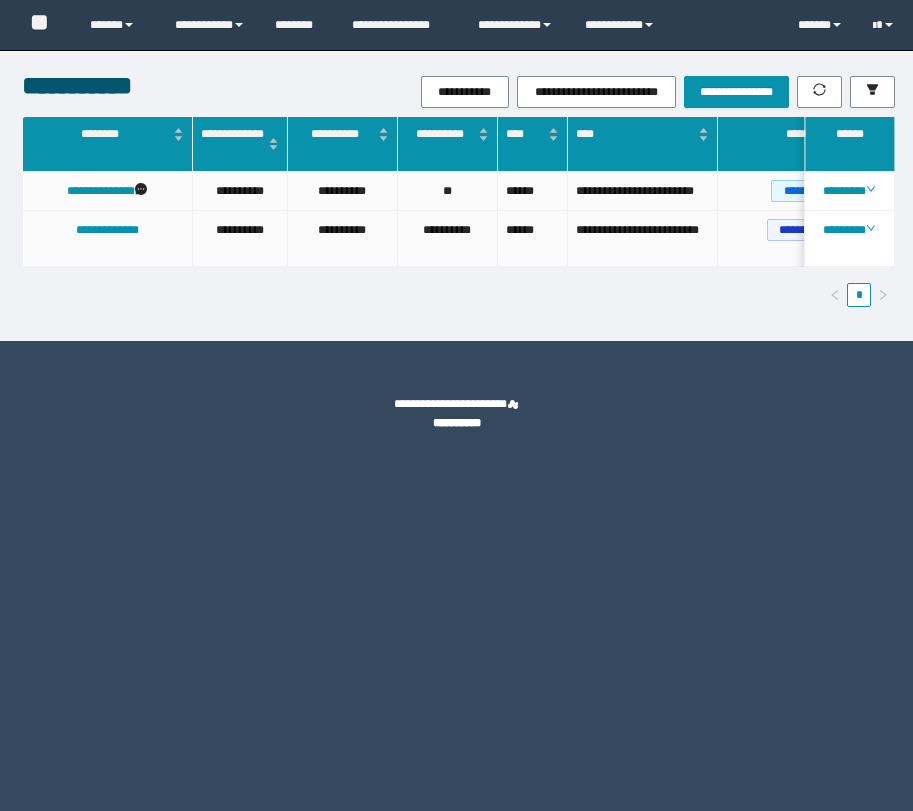 scroll, scrollTop: 0, scrollLeft: 0, axis: both 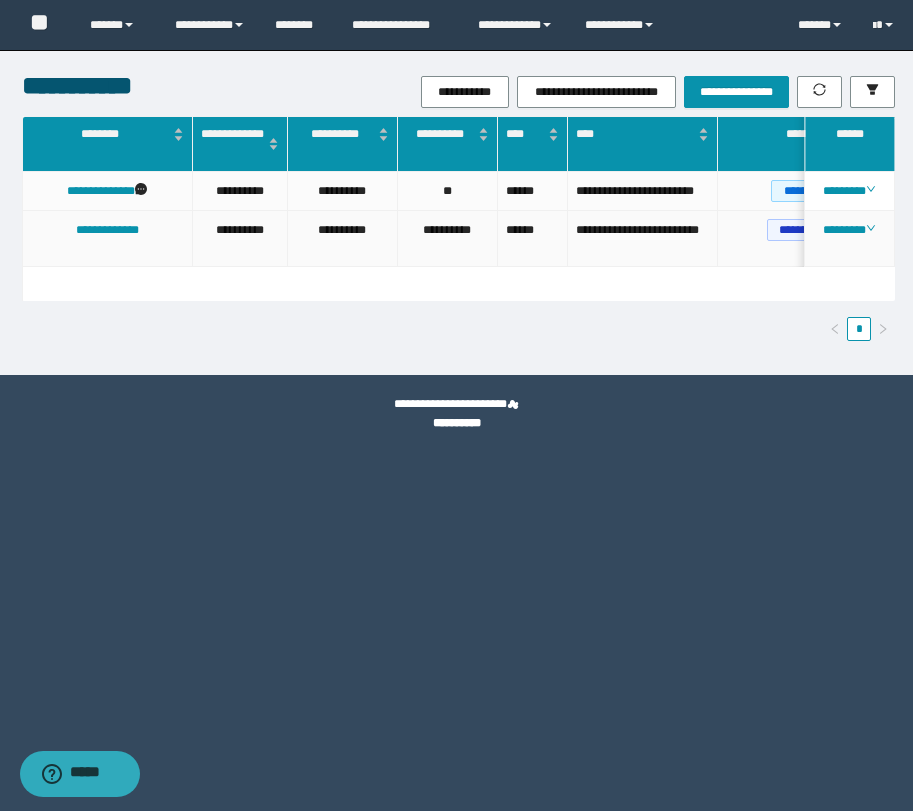 drag, startPoint x: 391, startPoint y: 228, endPoint x: 573, endPoint y: 250, distance: 183.32484 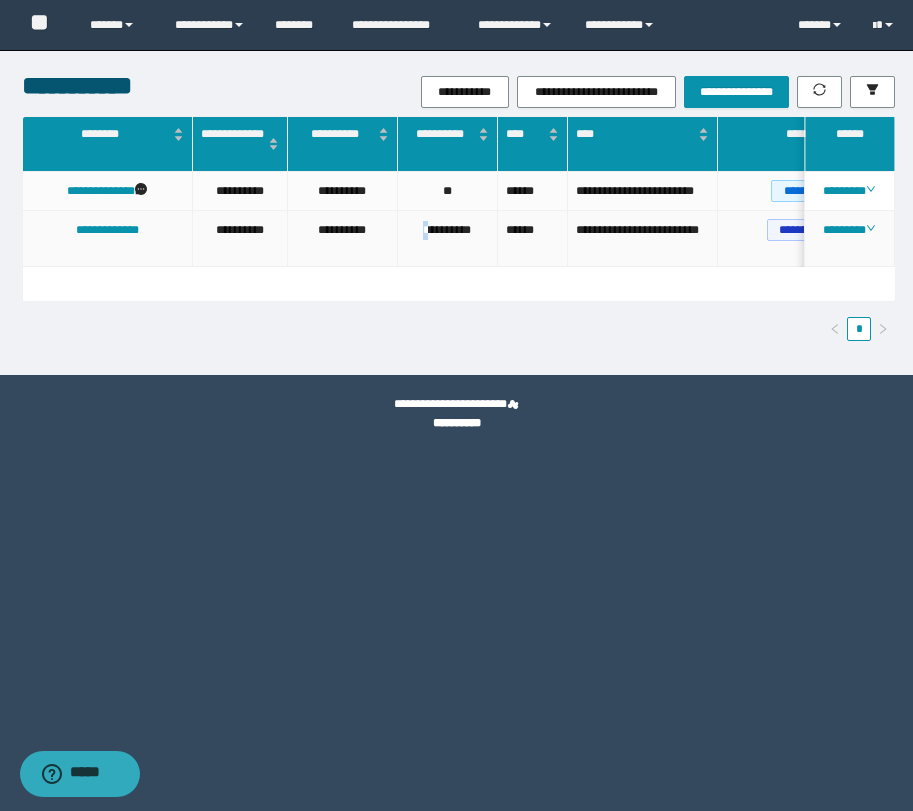 click on "**********" at bounding box center [448, 239] 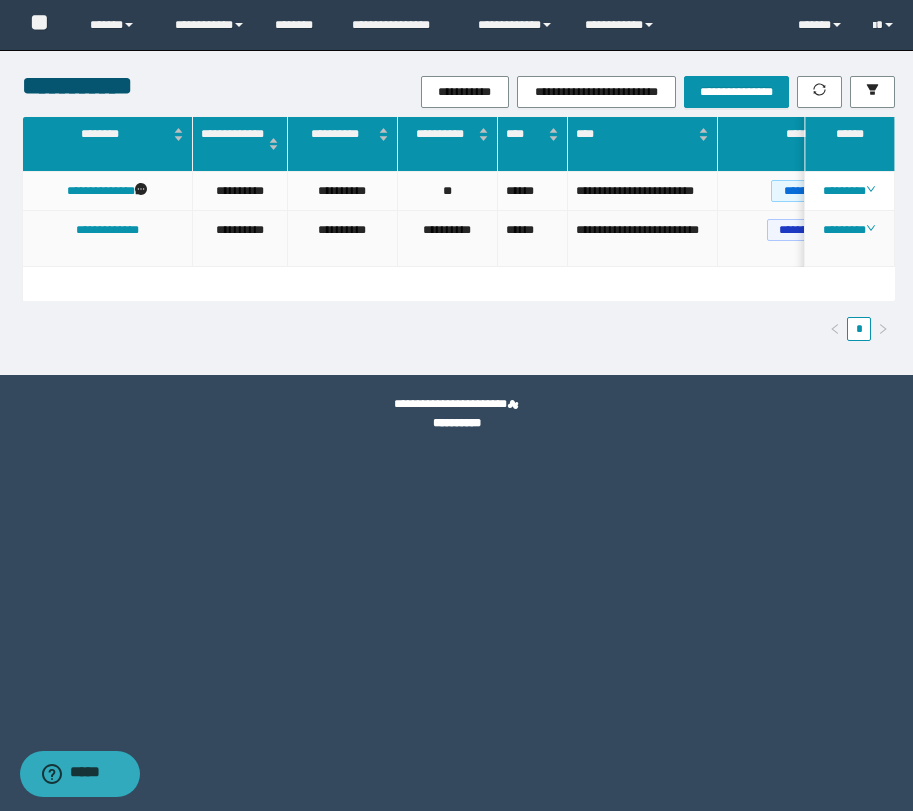 click on "**********" at bounding box center (448, 239) 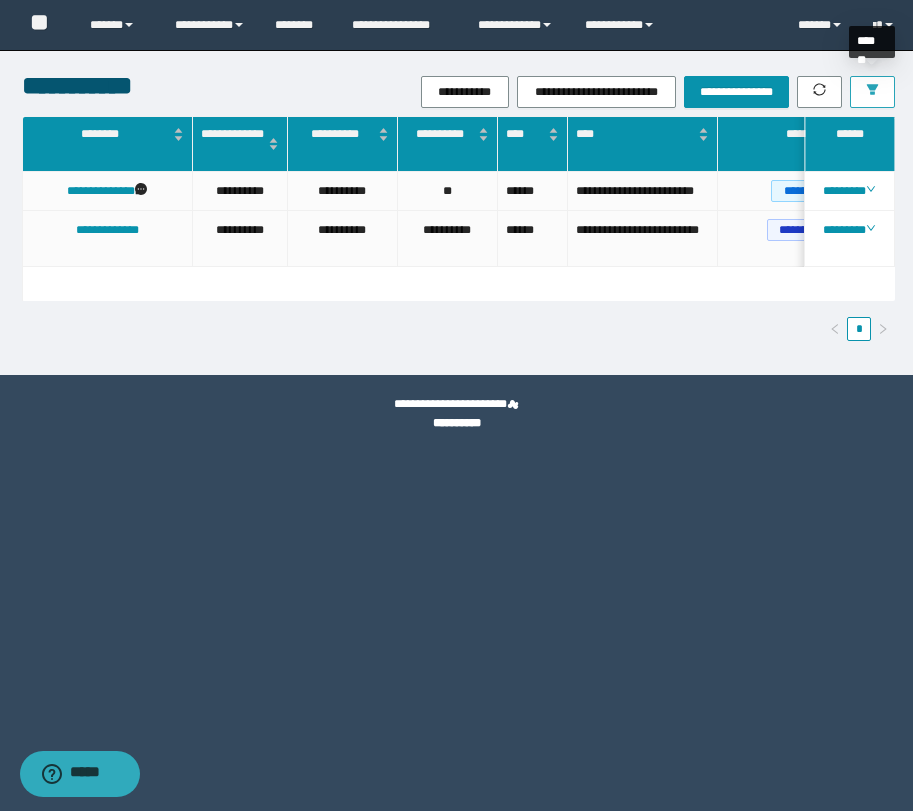 drag, startPoint x: 877, startPoint y: 97, endPoint x: 871, endPoint y: 121, distance: 24.738634 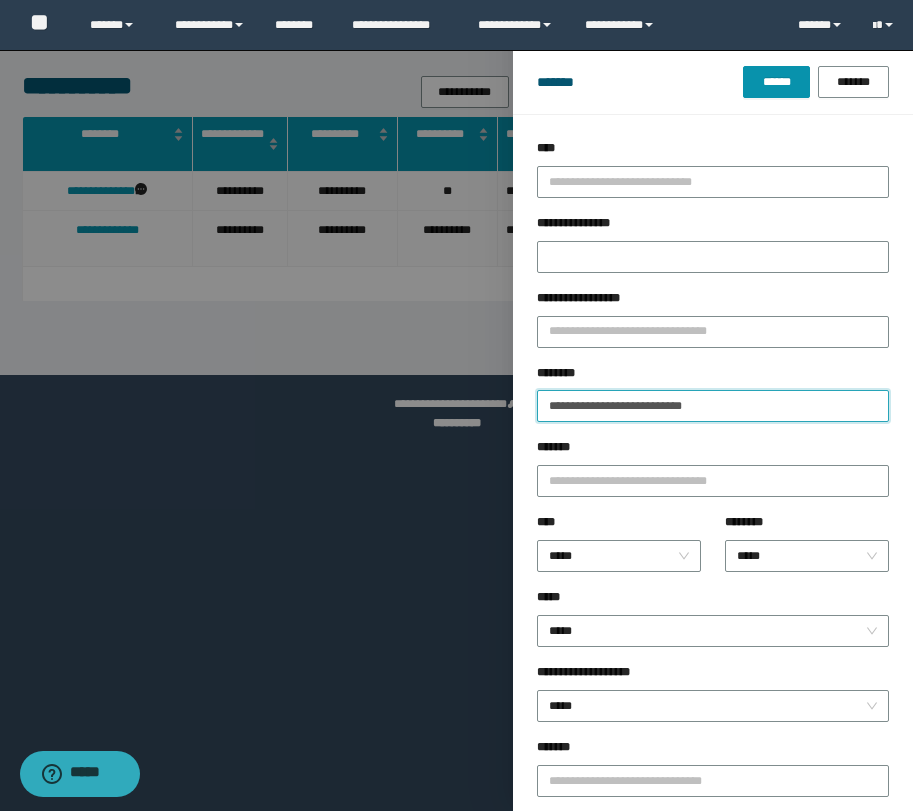 drag, startPoint x: 734, startPoint y: 404, endPoint x: 461, endPoint y: 397, distance: 273.08972 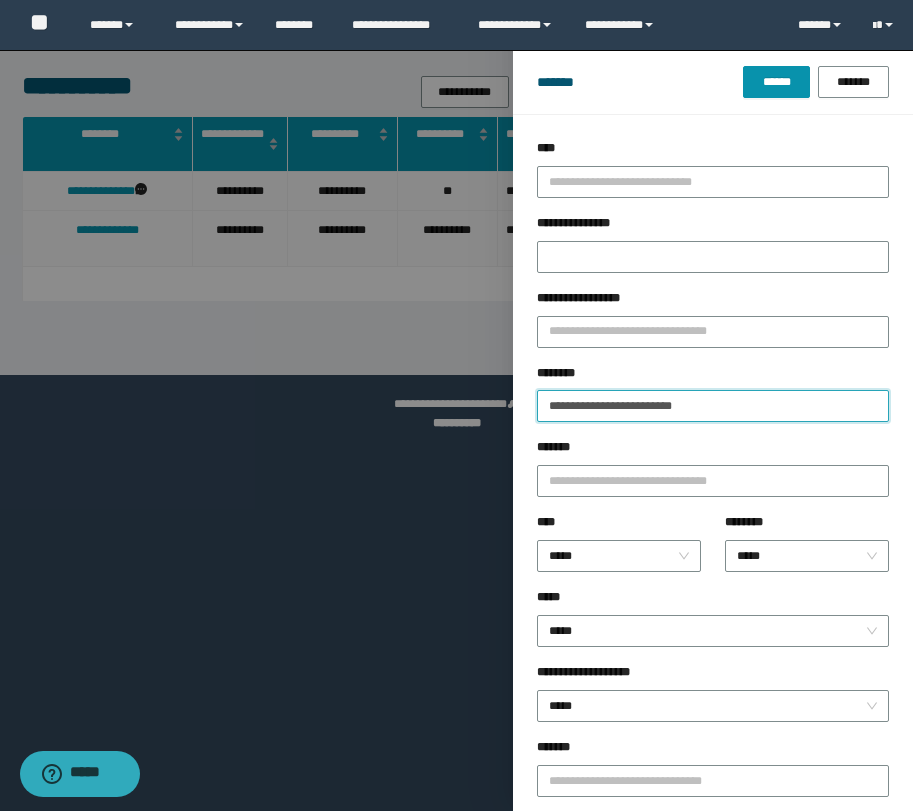 click on "******" at bounding box center (776, 82) 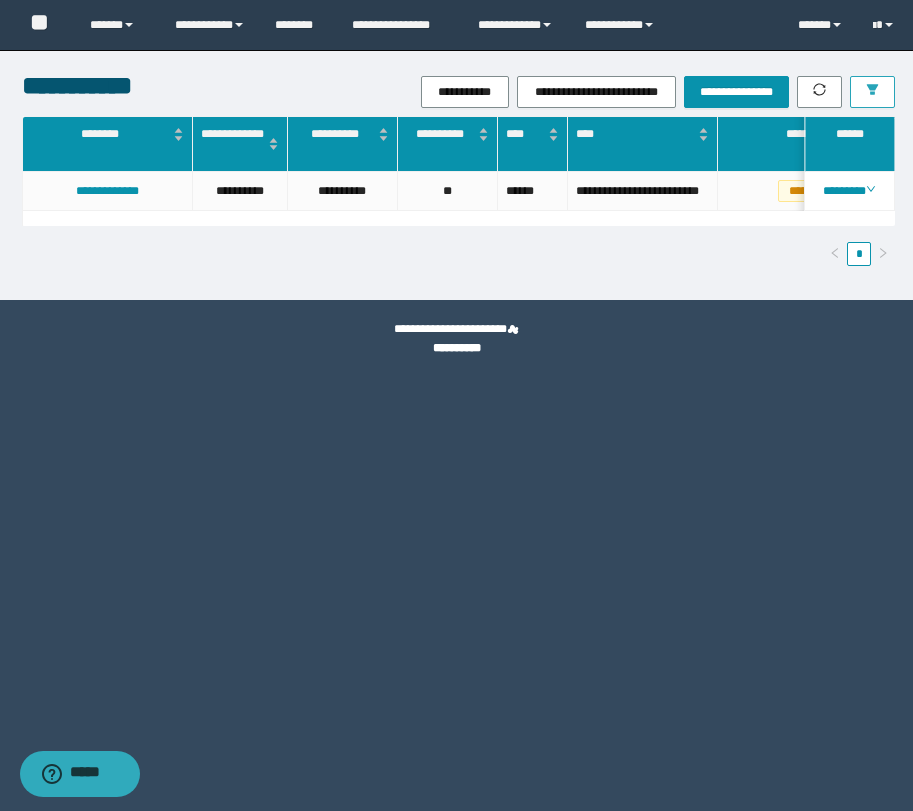 scroll, scrollTop: 0, scrollLeft: 75, axis: horizontal 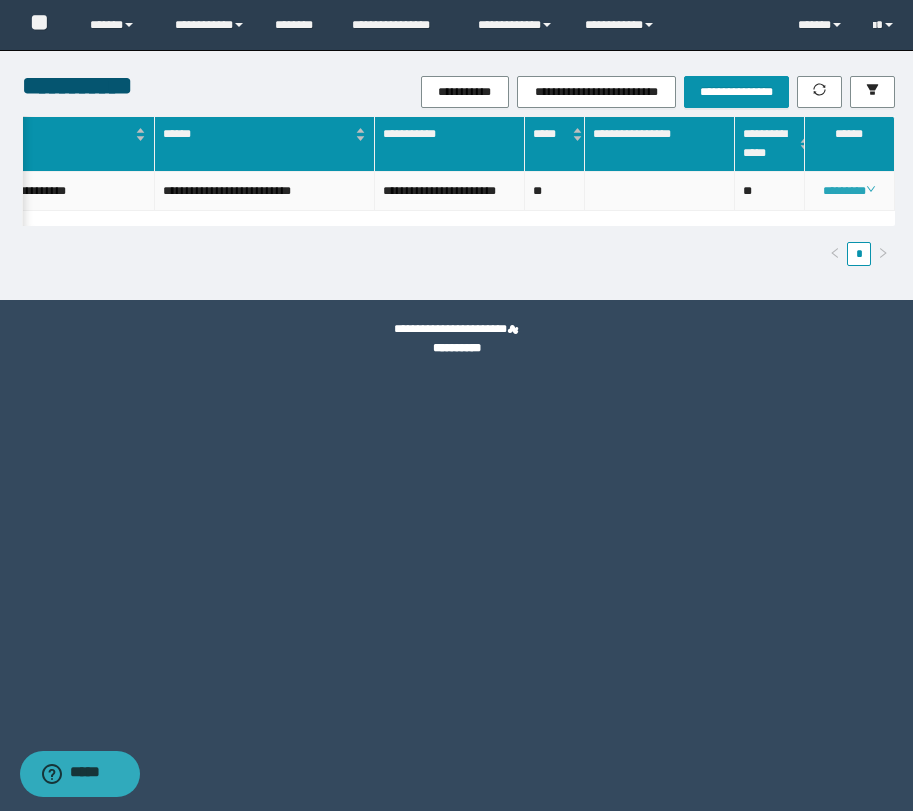 click on "********" at bounding box center (849, 191) 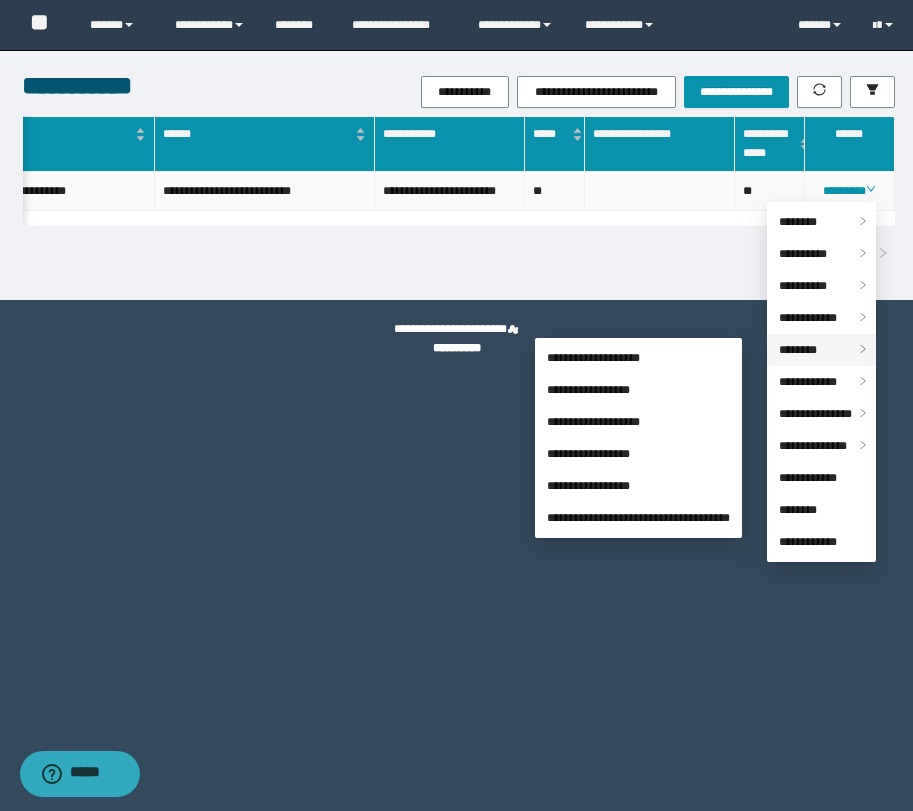 click on "********" at bounding box center [798, 350] 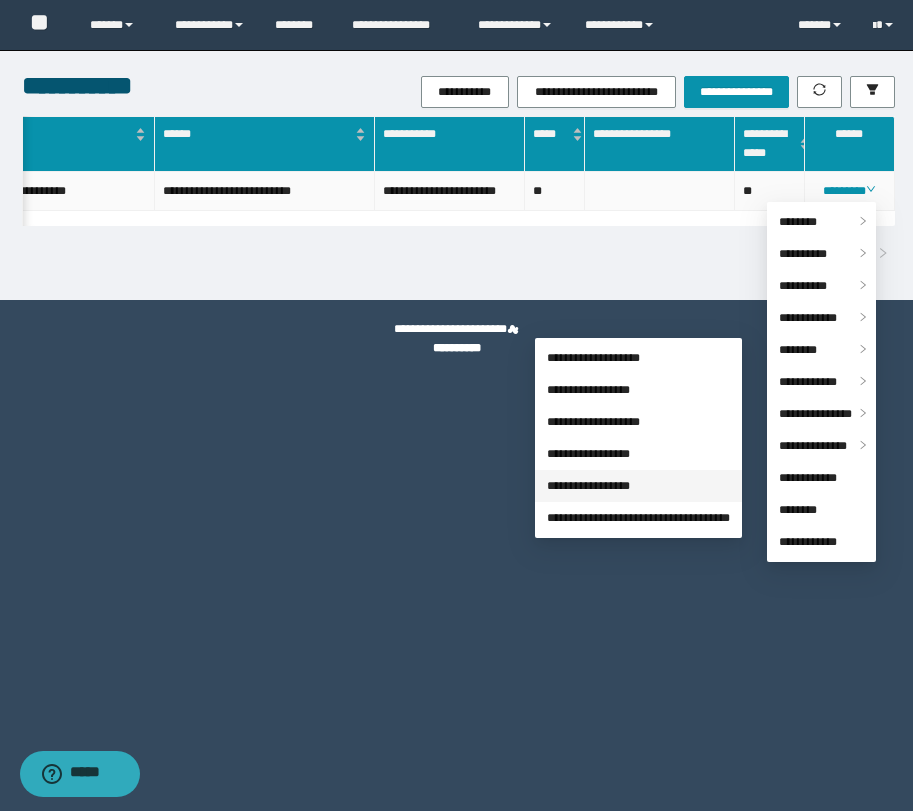 click on "**********" at bounding box center (588, 486) 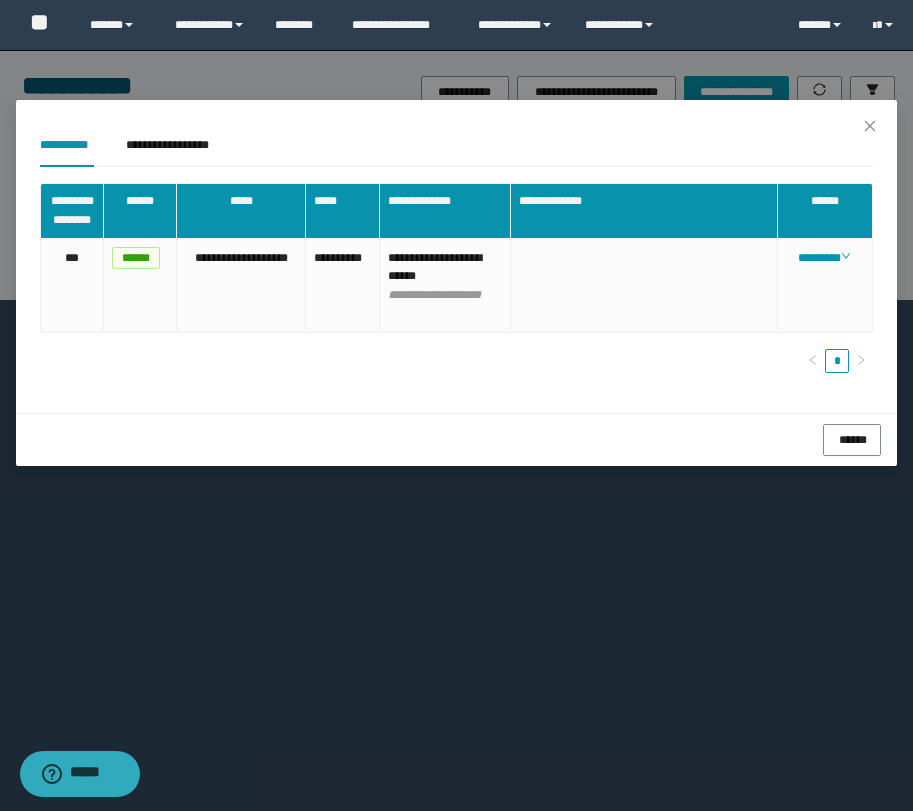 click on "**********" at bounding box center [456, 145] 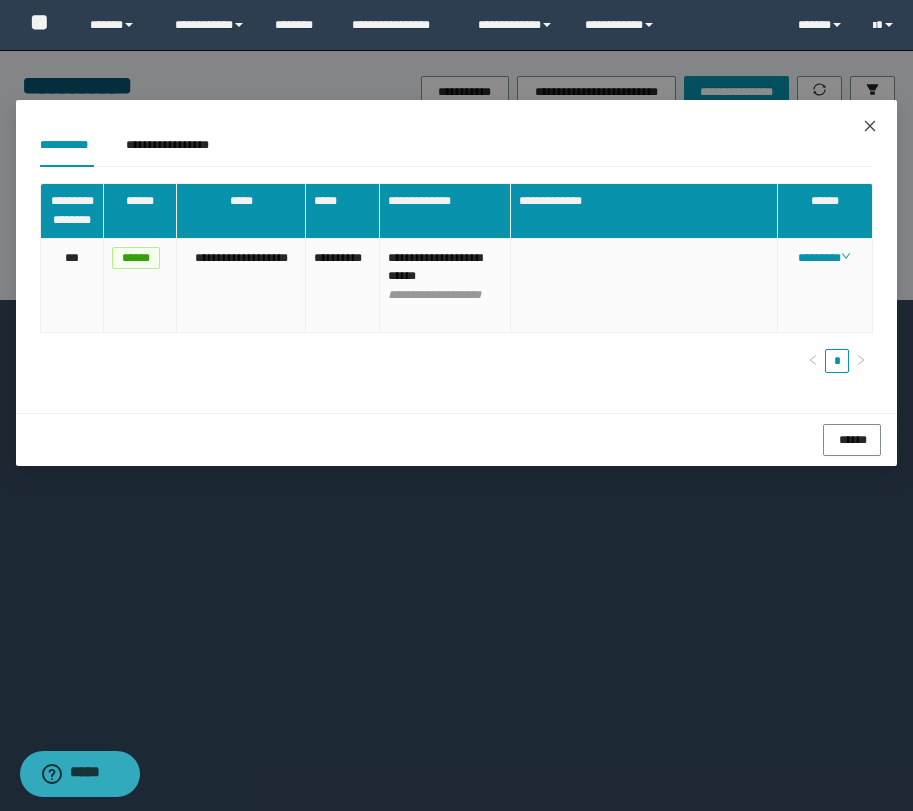 click at bounding box center [870, 127] 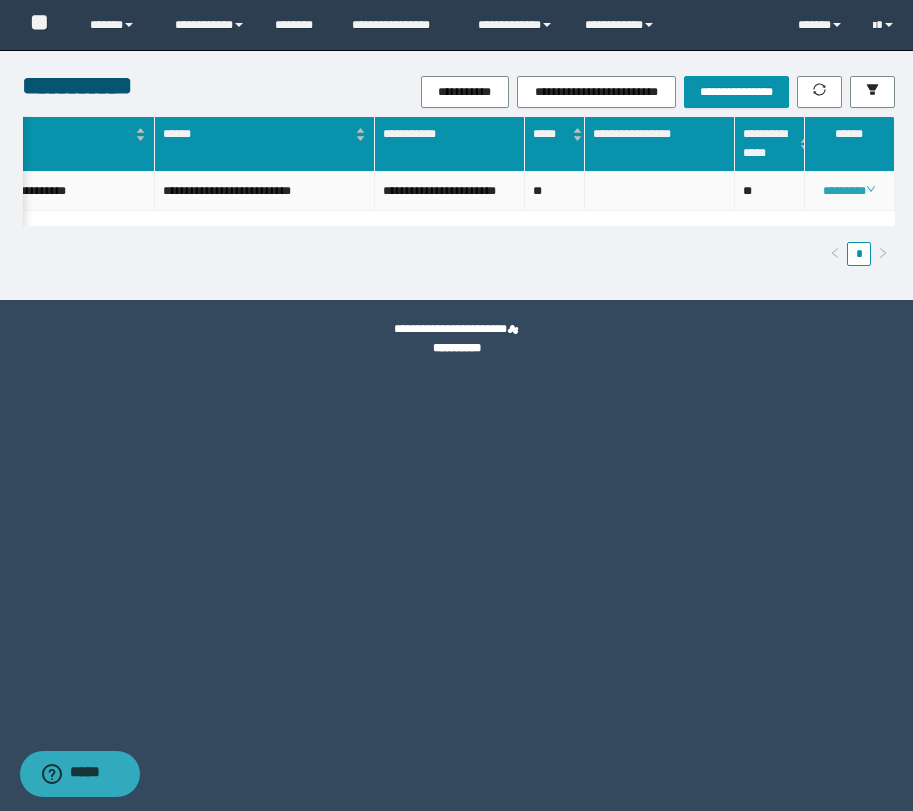 click 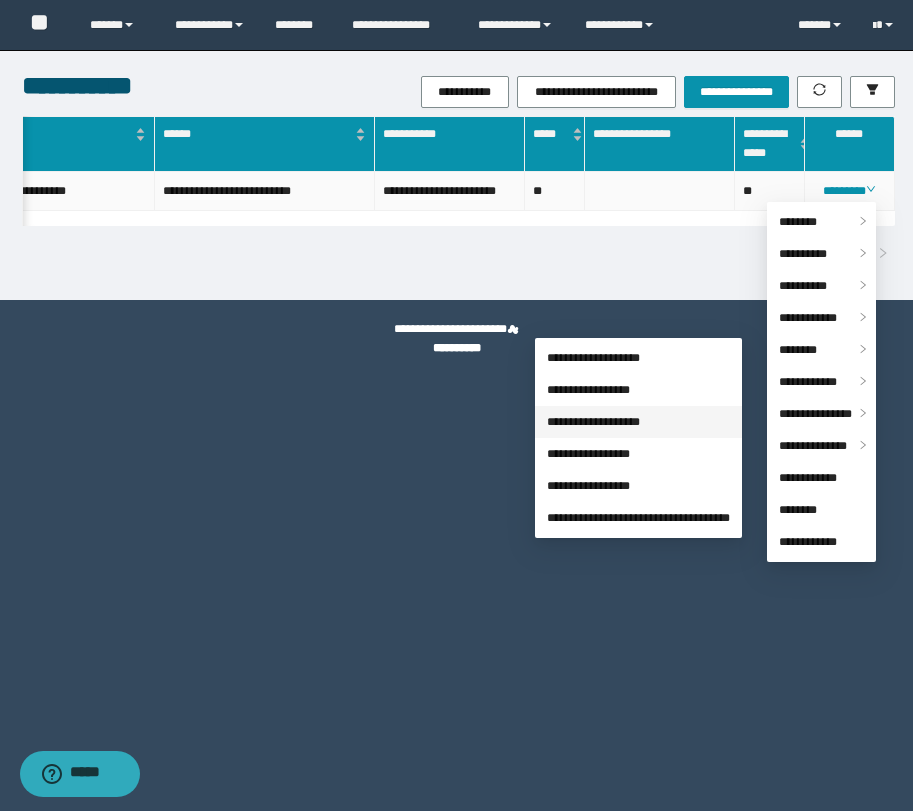 click on "**********" at bounding box center (593, 422) 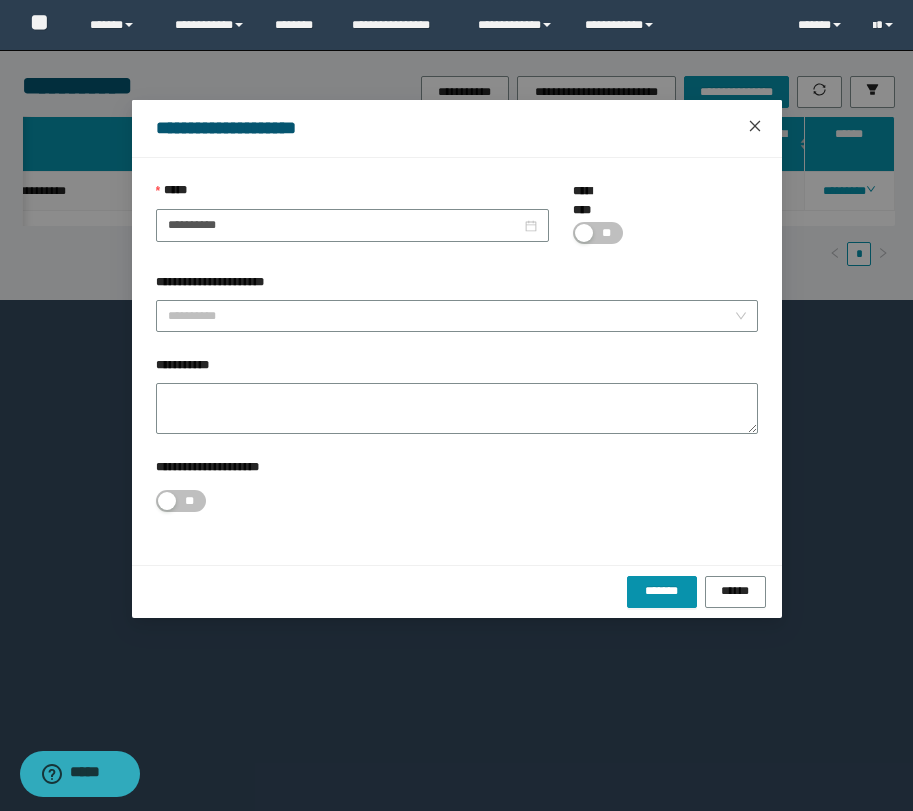 click 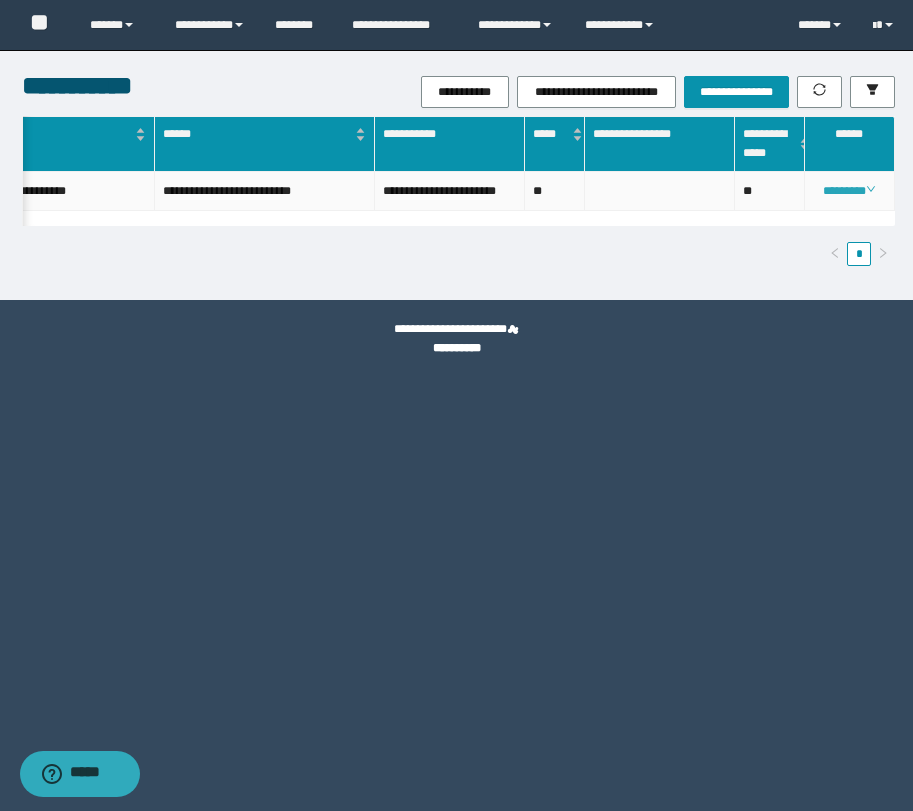 click 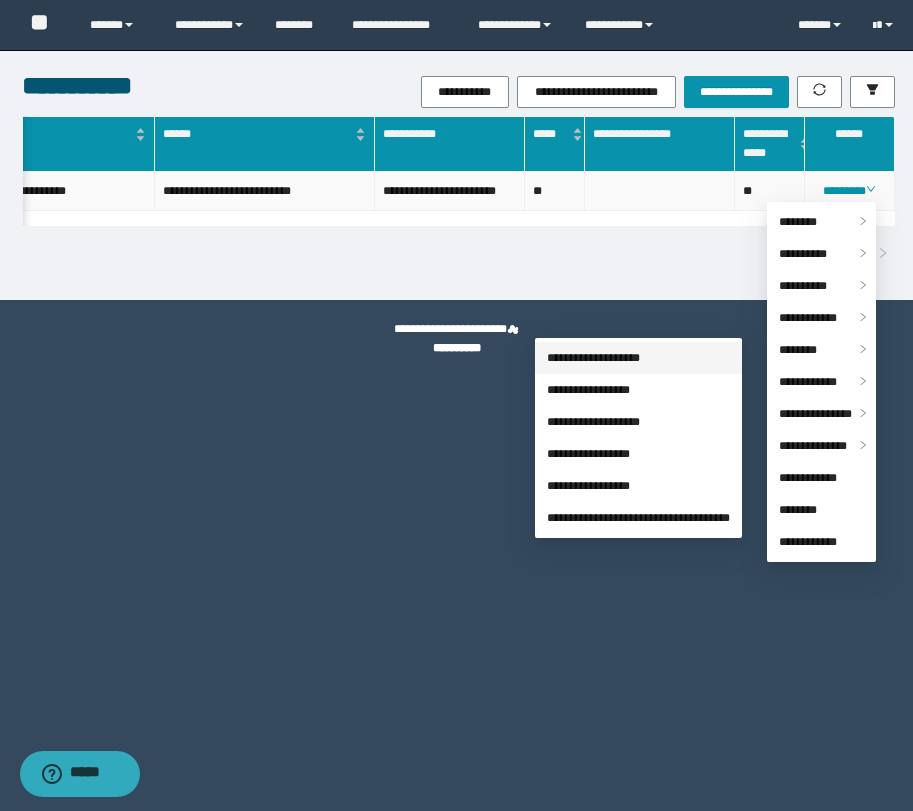 click on "**********" at bounding box center [593, 358] 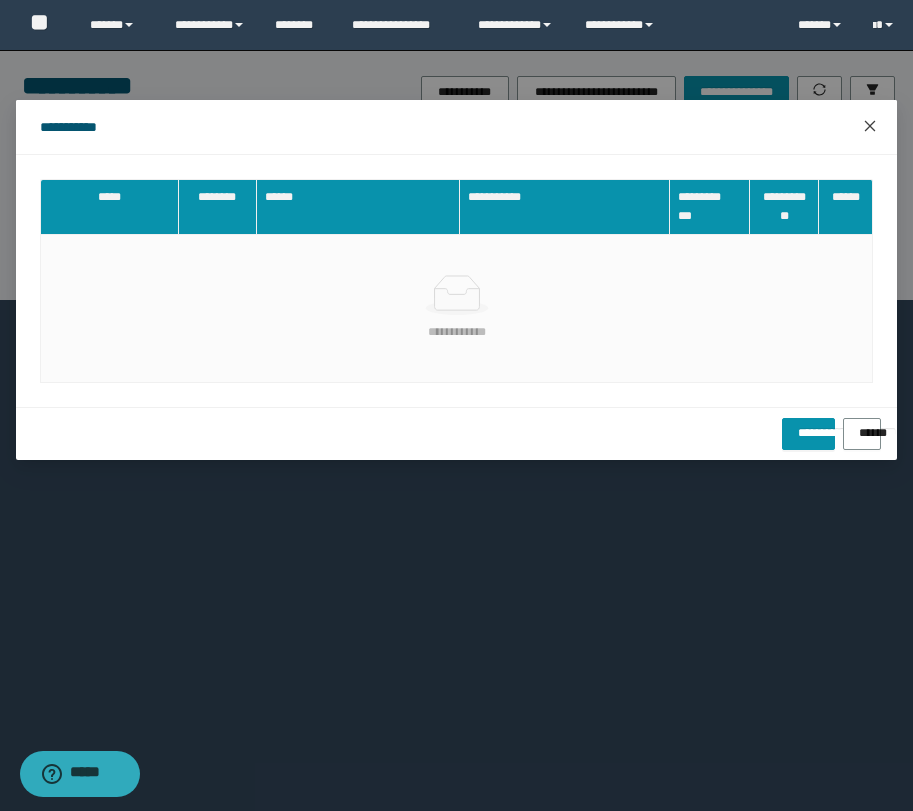 click 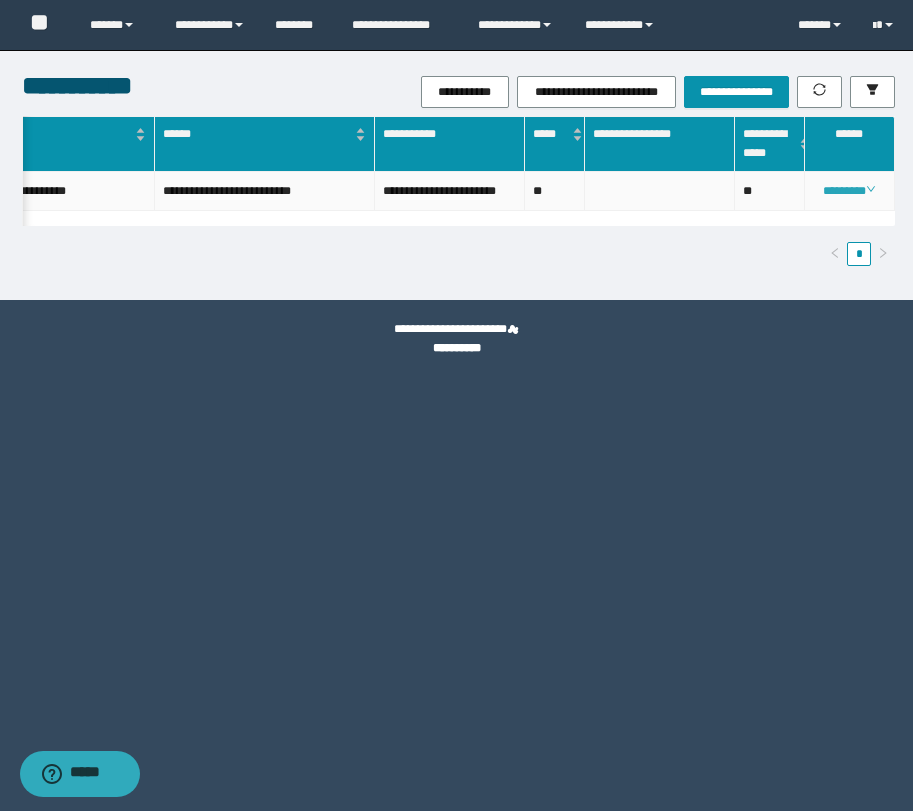 click 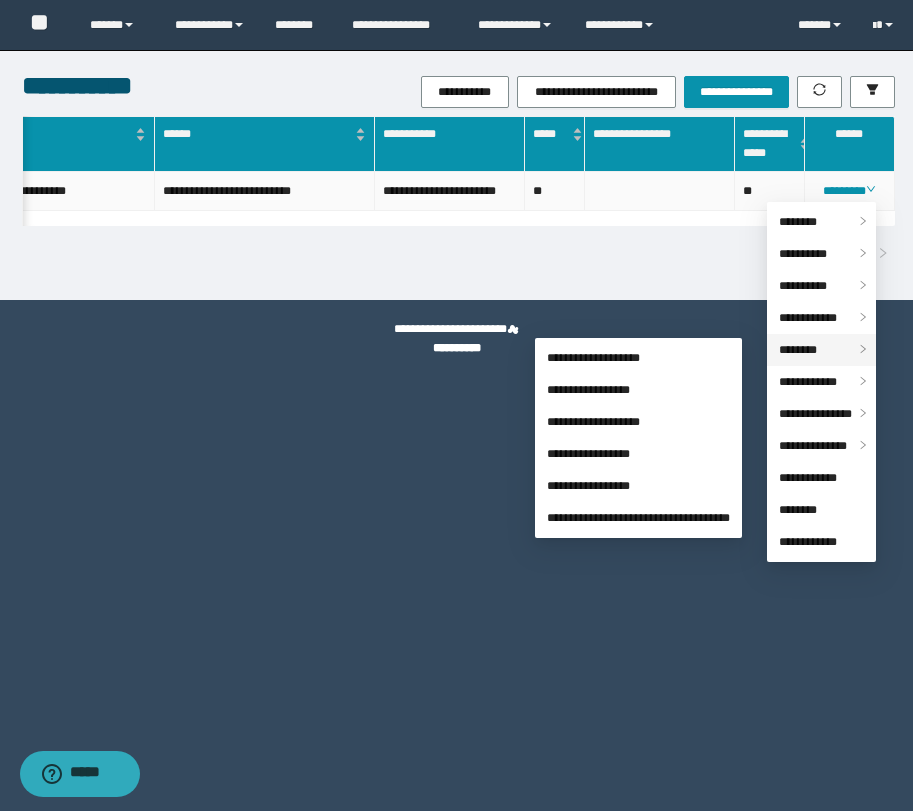 click on "********" at bounding box center (798, 350) 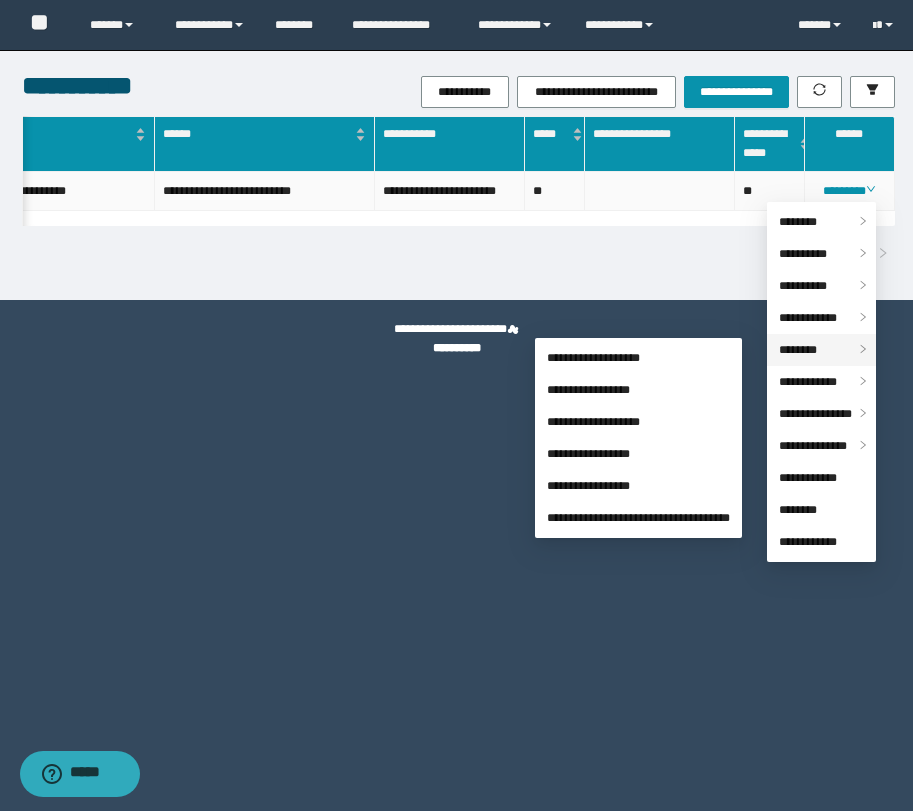 click on "********" at bounding box center [798, 350] 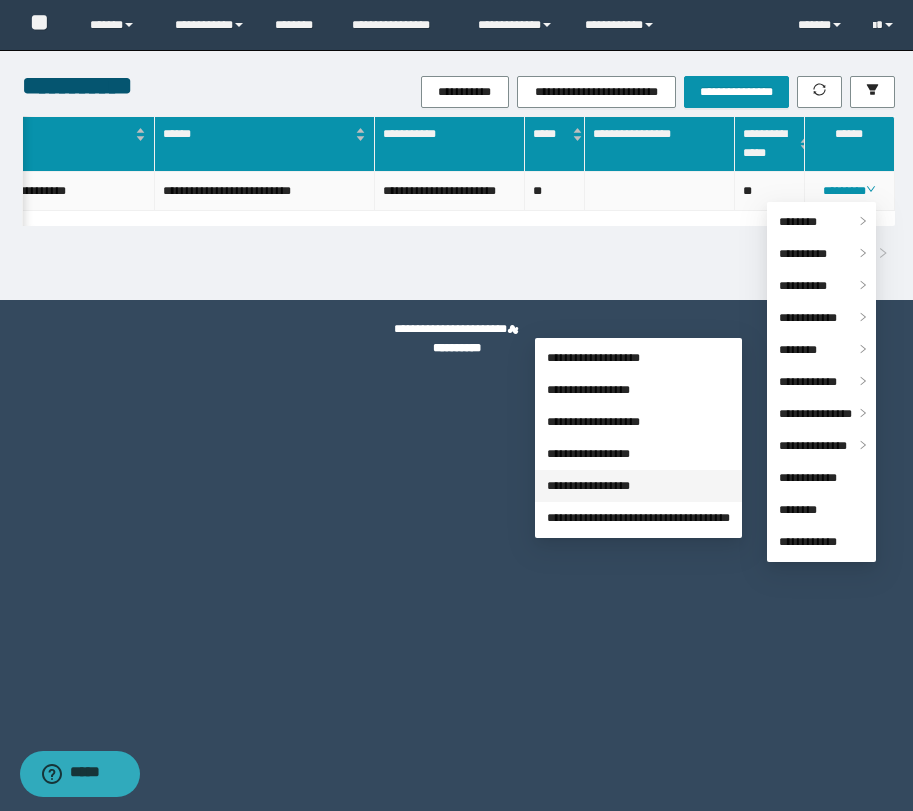 click on "**********" at bounding box center (588, 486) 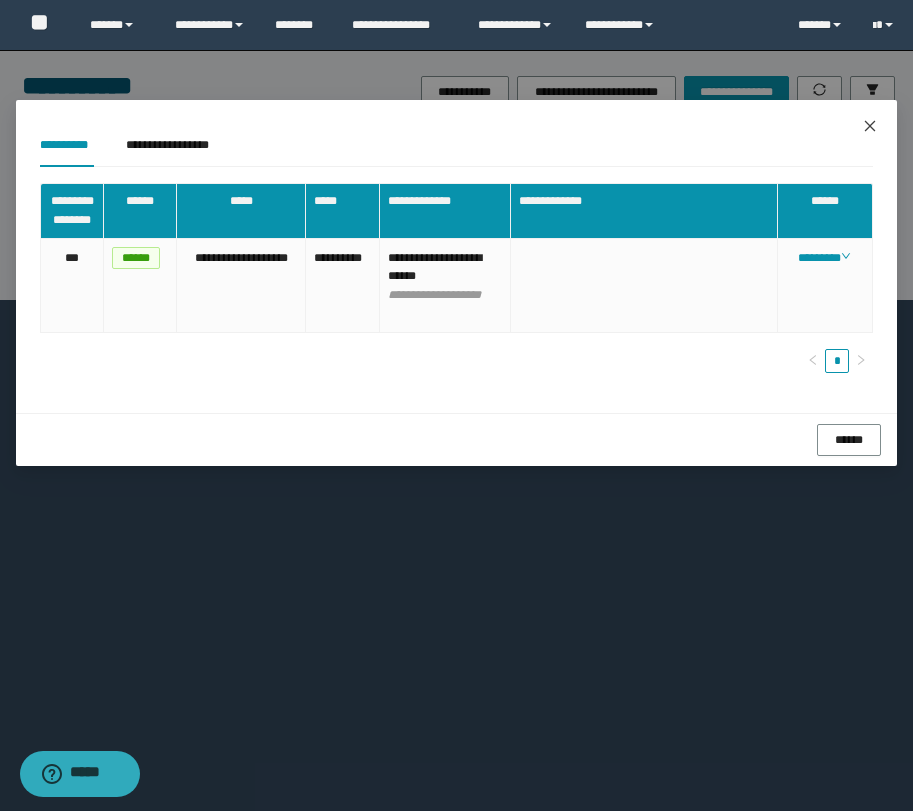 click 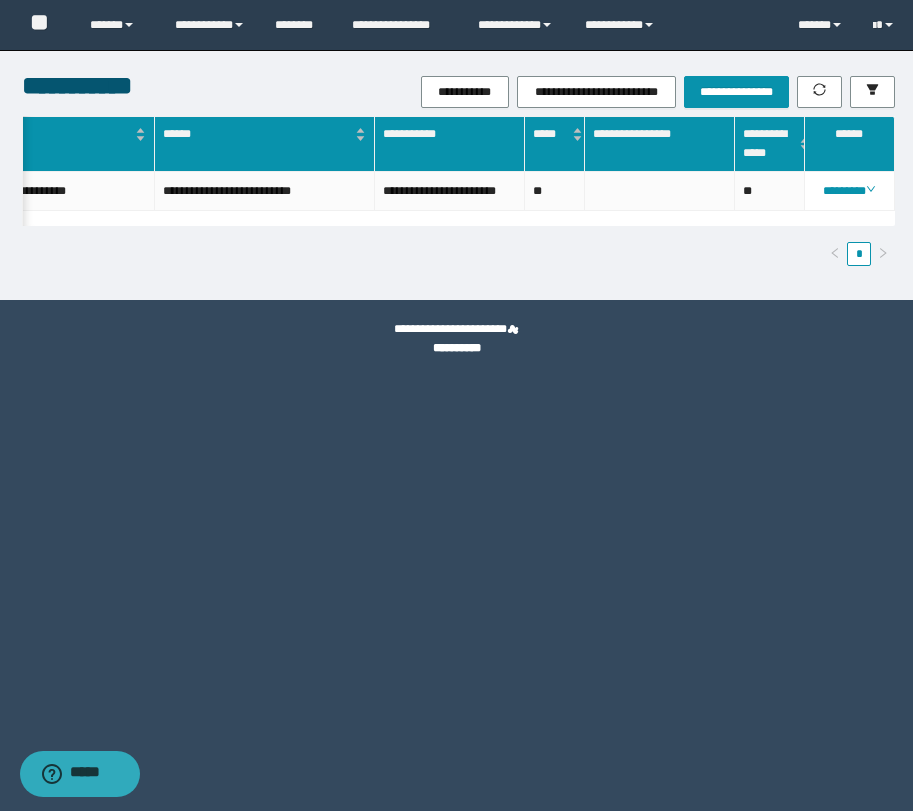 scroll, scrollTop: 0, scrollLeft: 810, axis: horizontal 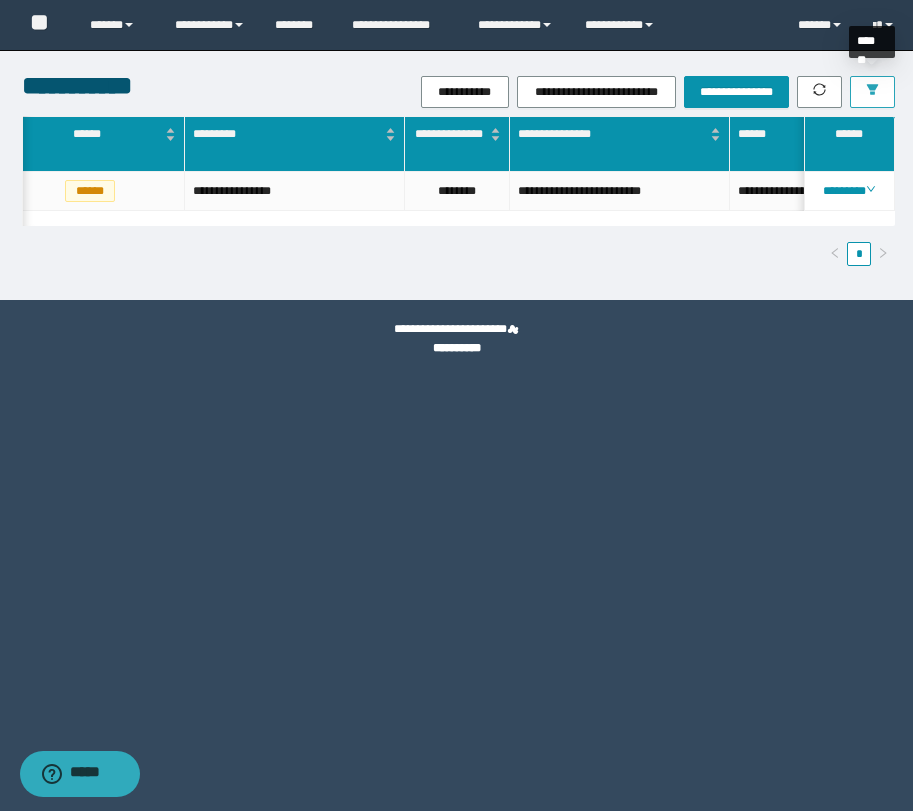 click 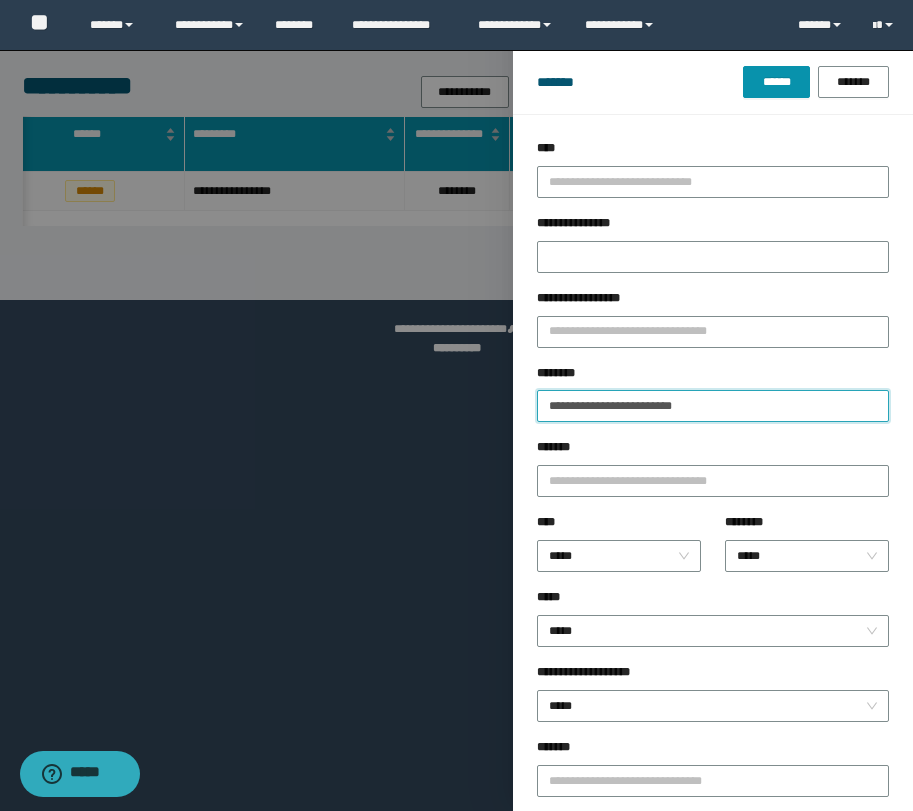 drag, startPoint x: 757, startPoint y: 412, endPoint x: 306, endPoint y: 414, distance: 451.00443 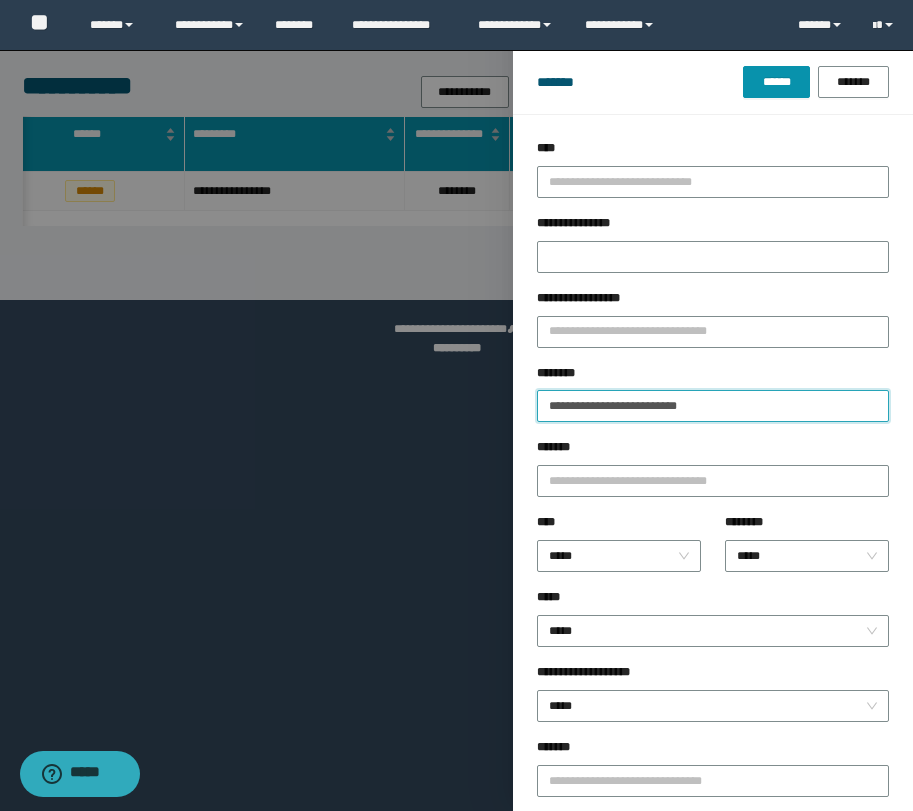 click on "******" at bounding box center [776, 82] 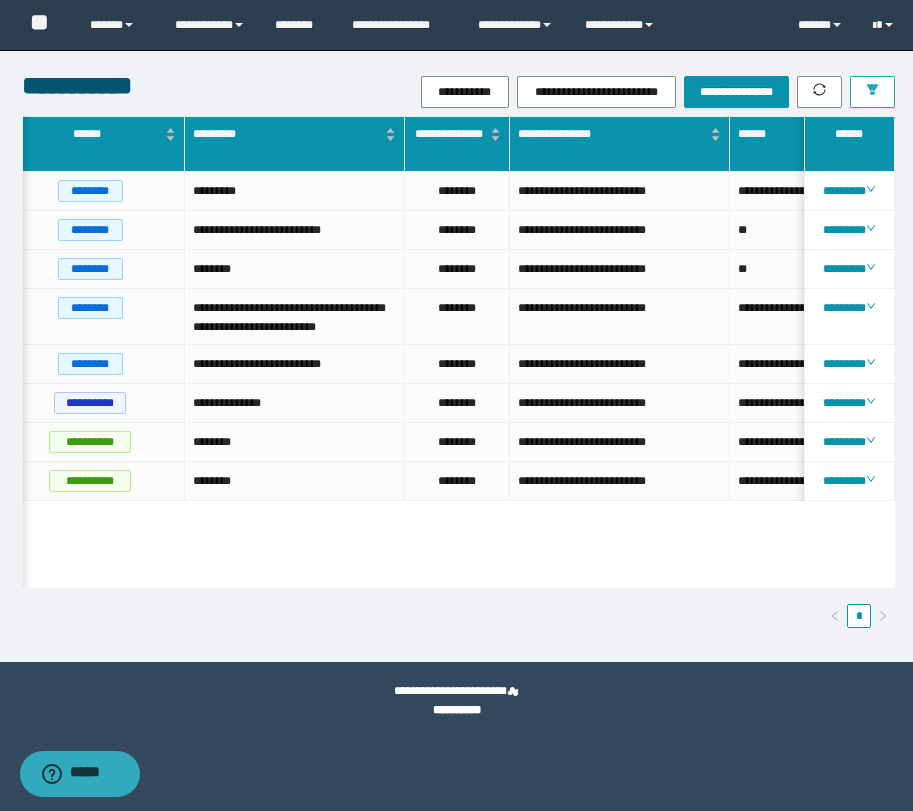 scroll, scrollTop: 0, scrollLeft: 320, axis: horizontal 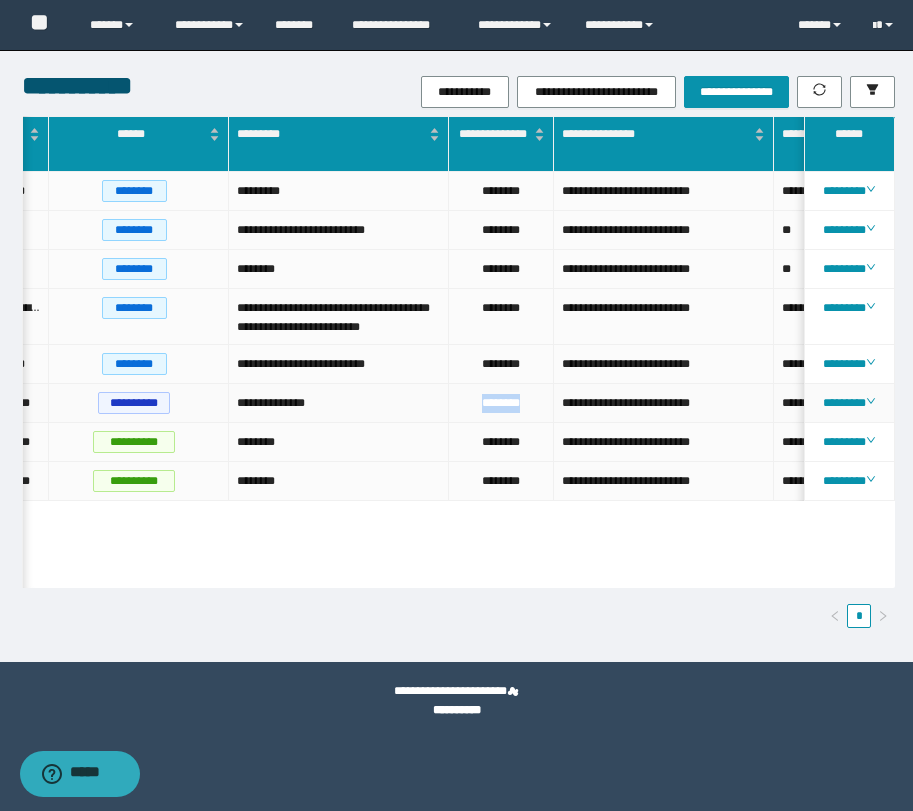 drag, startPoint x: 537, startPoint y: 423, endPoint x: 470, endPoint y: 415, distance: 67.47592 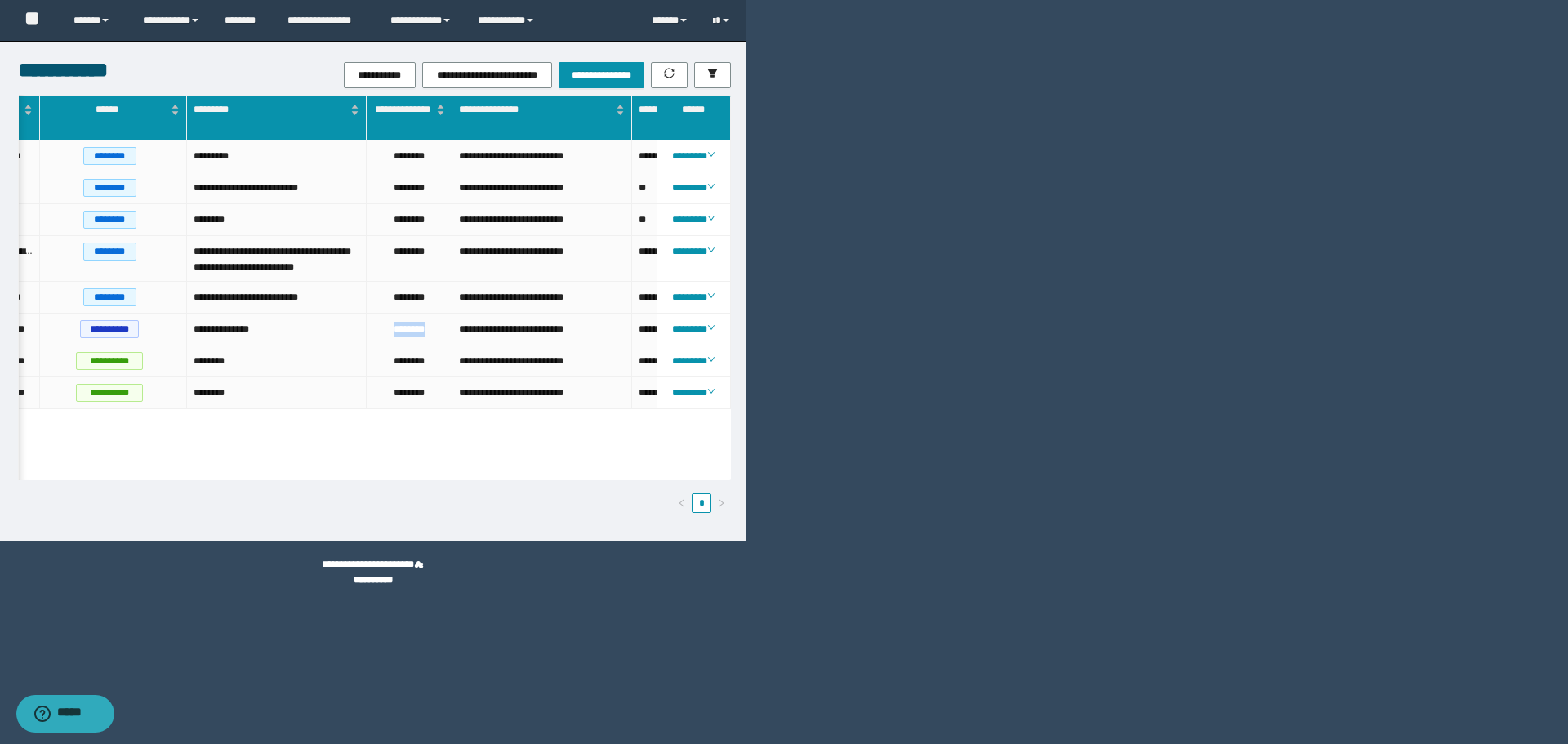 scroll, scrollTop: 0, scrollLeft: 229, axis: horizontal 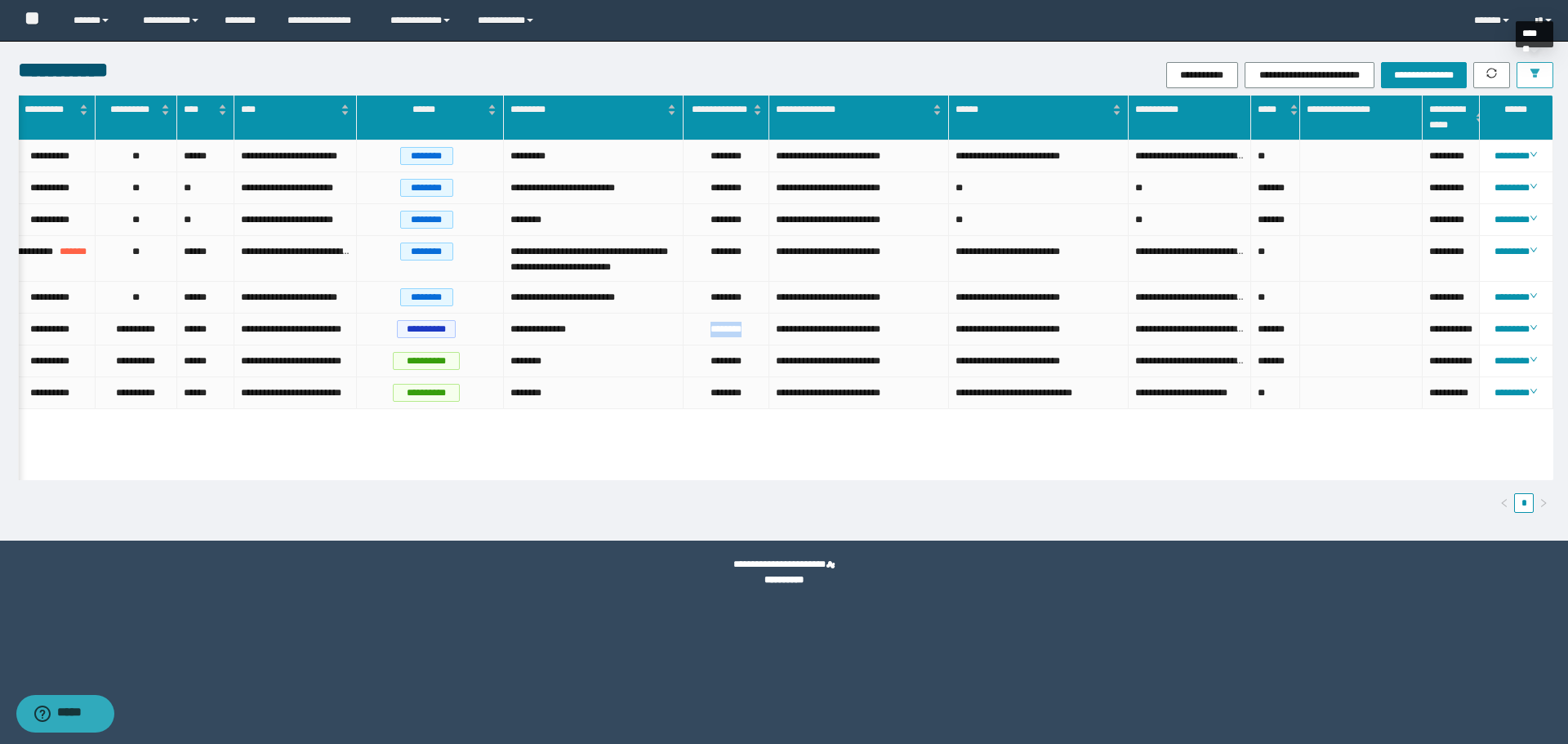 click at bounding box center (1535, 75) 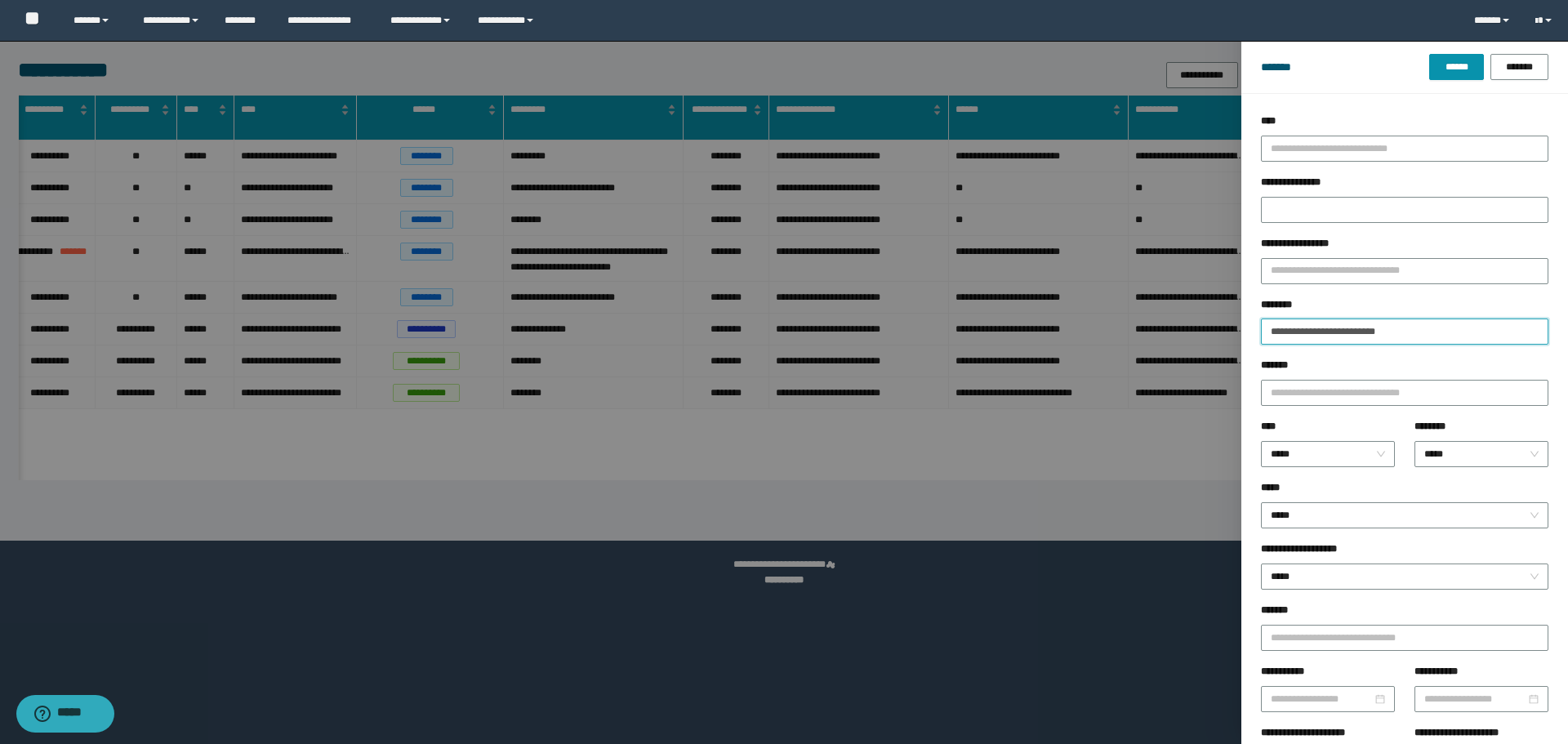 drag, startPoint x: 1421, startPoint y: 332, endPoint x: 1161, endPoint y: 336, distance: 260.0308 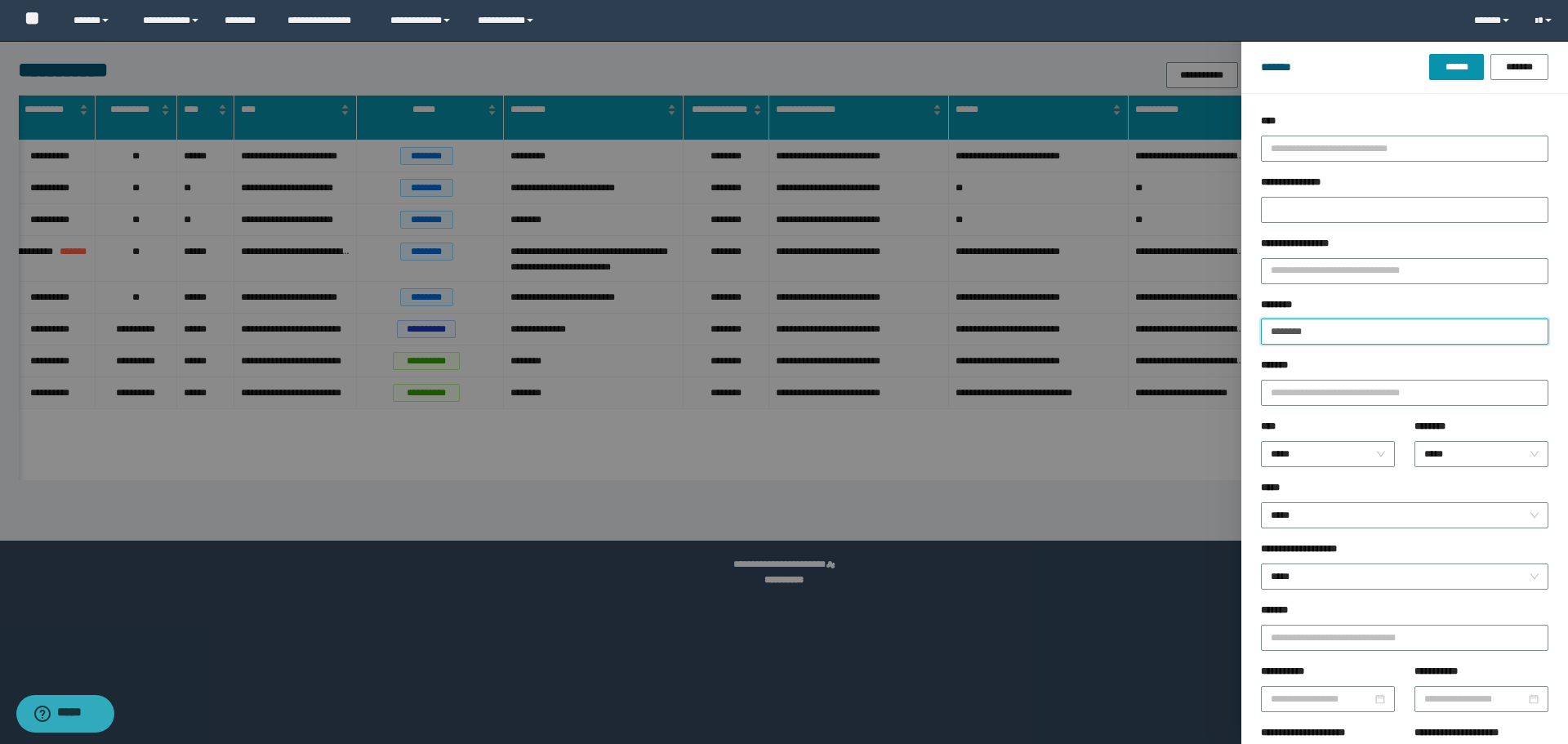 type on "********" 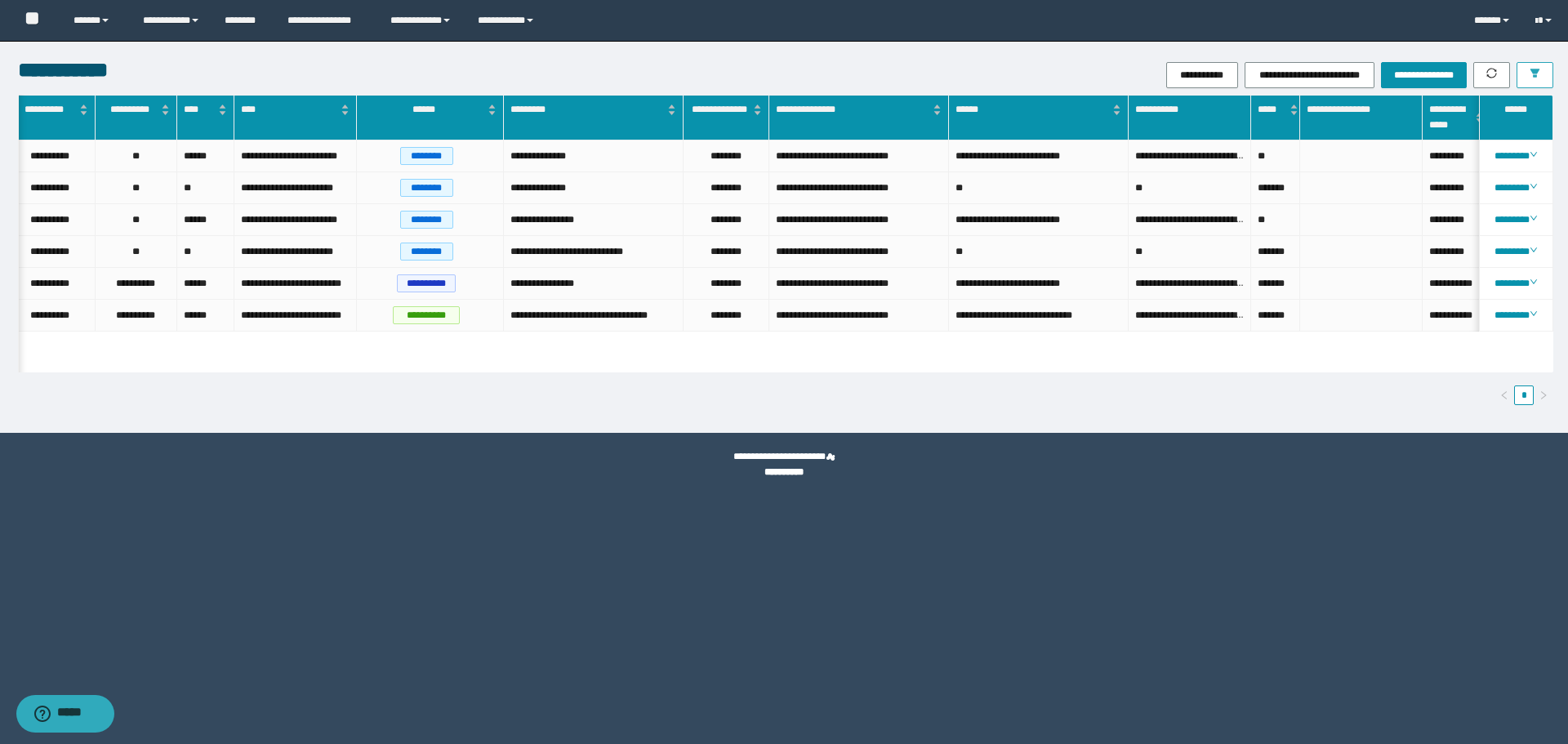 scroll, scrollTop: 0, scrollLeft: 149, axis: horizontal 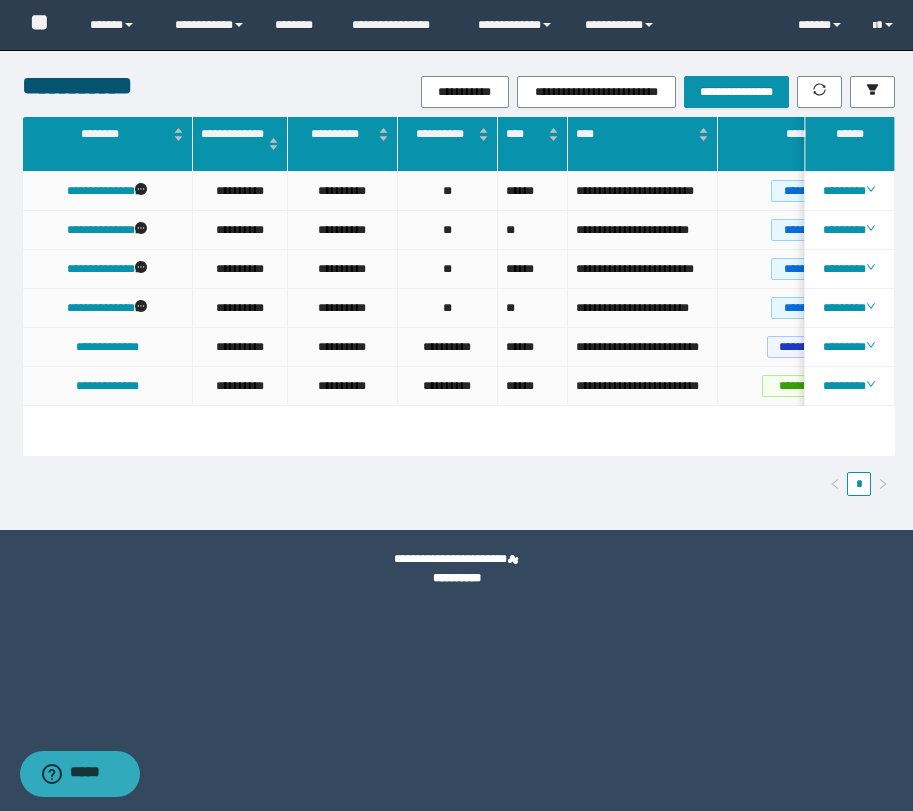 click on "**********" at bounding box center (456, 405) 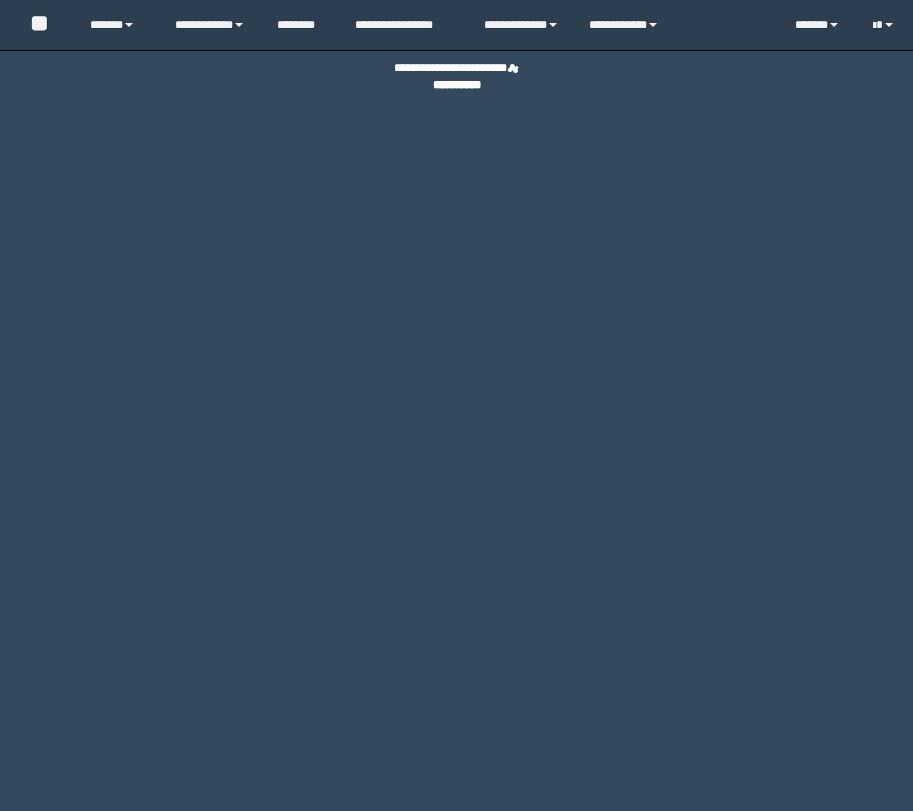 scroll, scrollTop: 0, scrollLeft: 0, axis: both 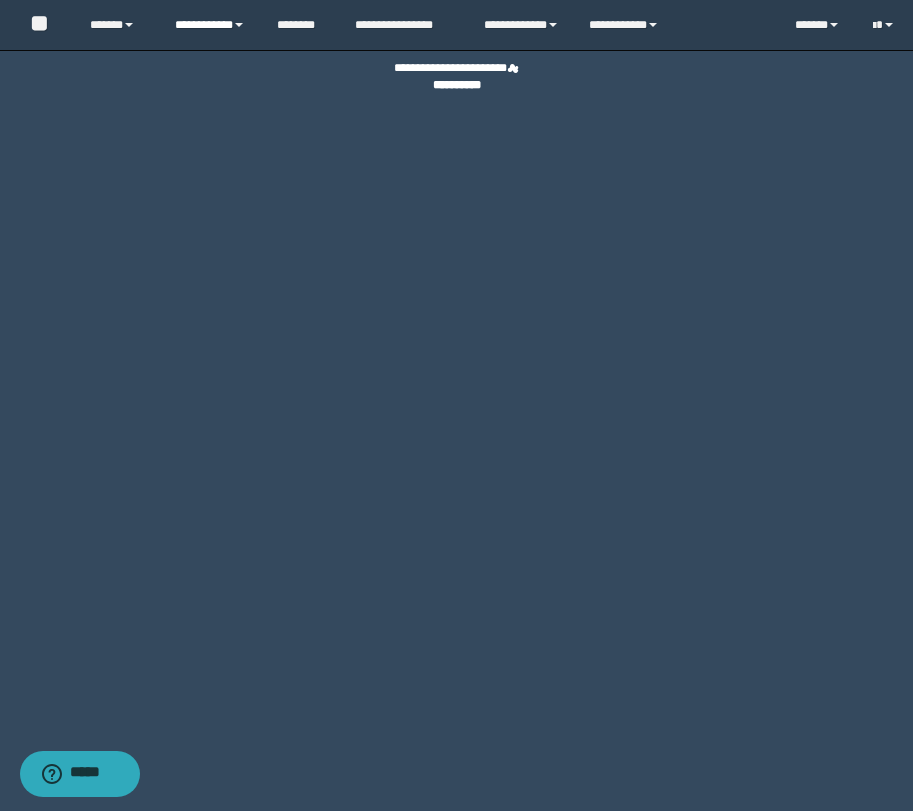click on "**********" at bounding box center (210, 25) 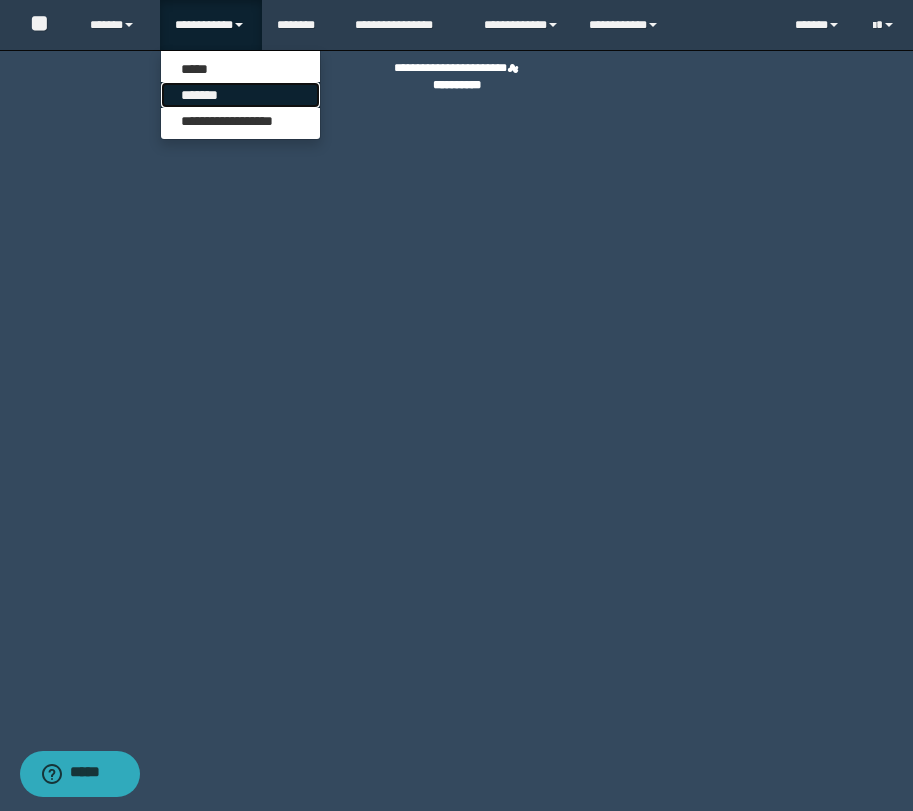 click on "*******" at bounding box center (240, 95) 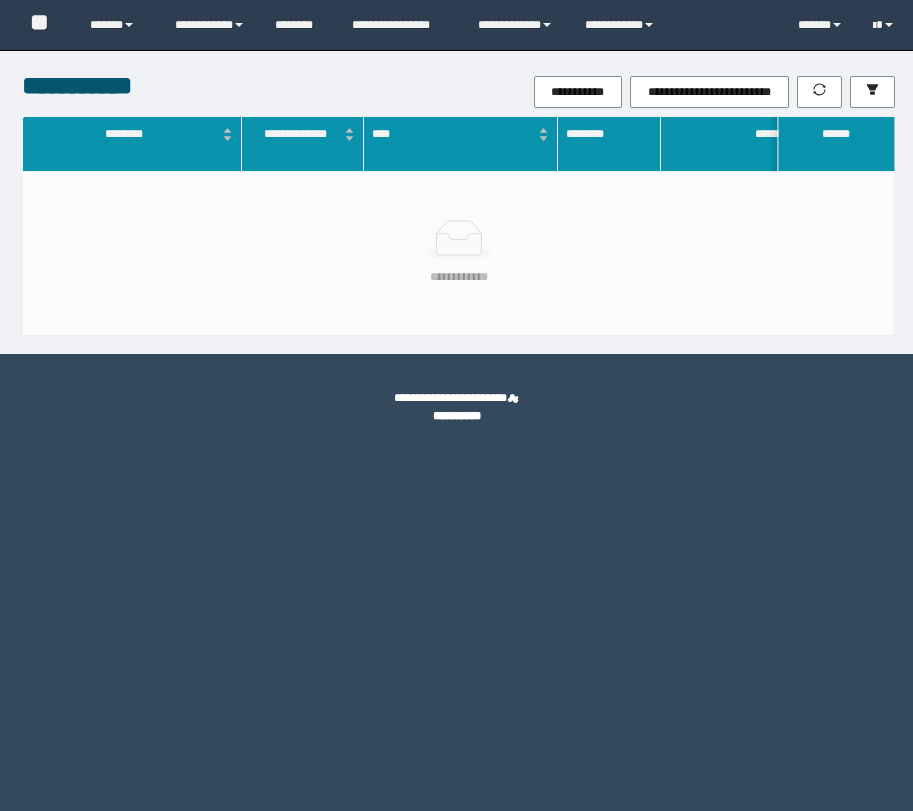 scroll, scrollTop: 0, scrollLeft: 0, axis: both 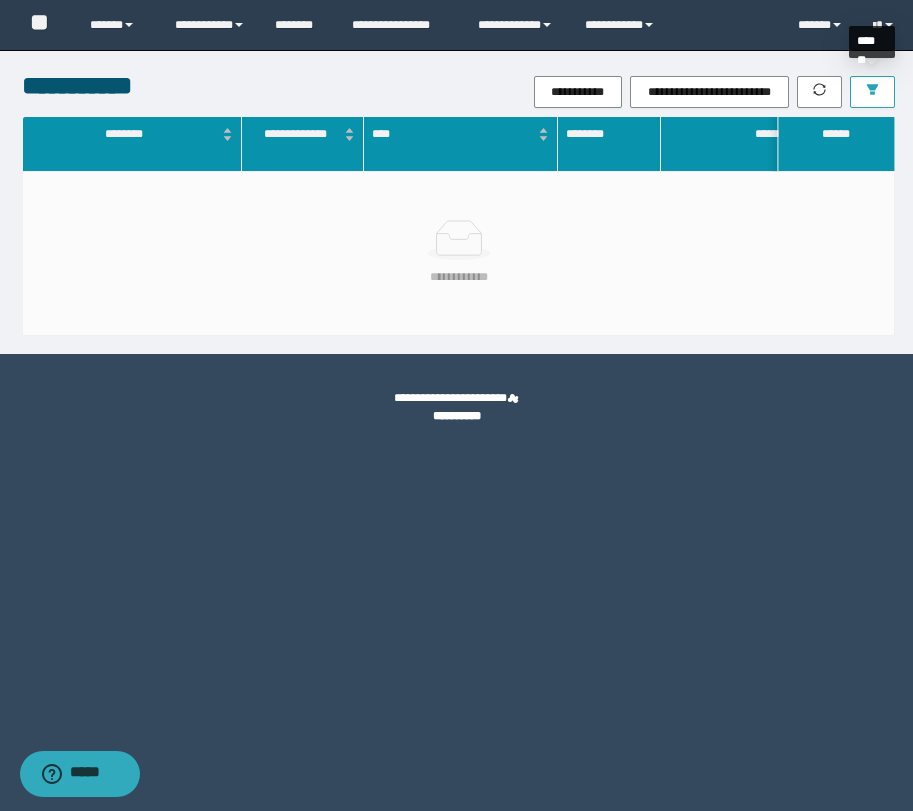 click at bounding box center (872, 92) 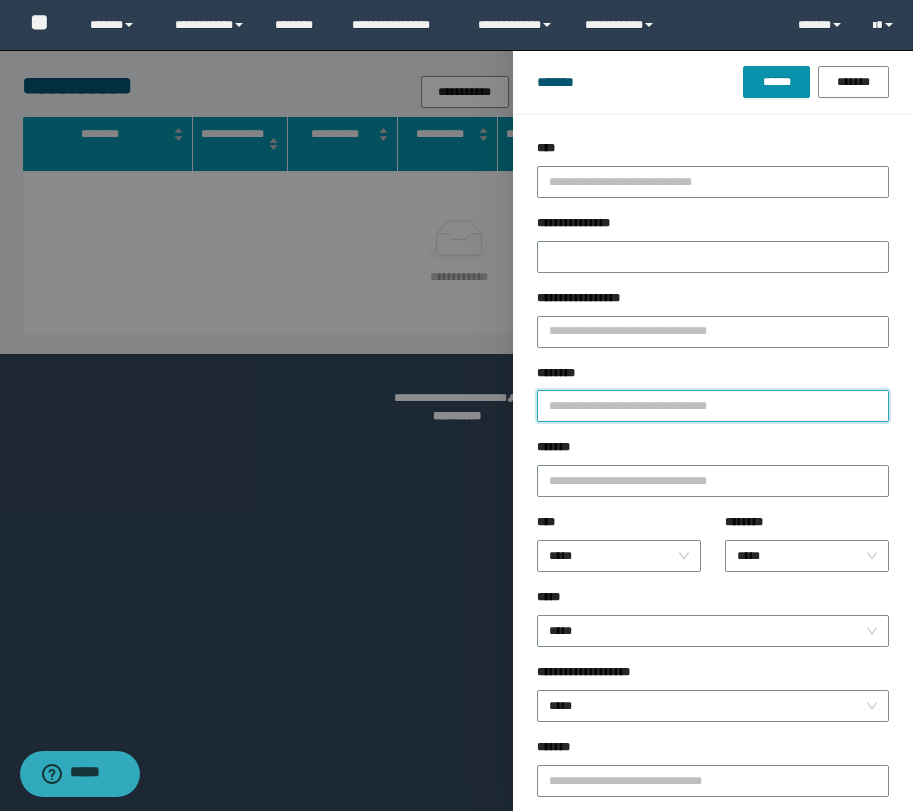 click on "********" at bounding box center [713, 406] 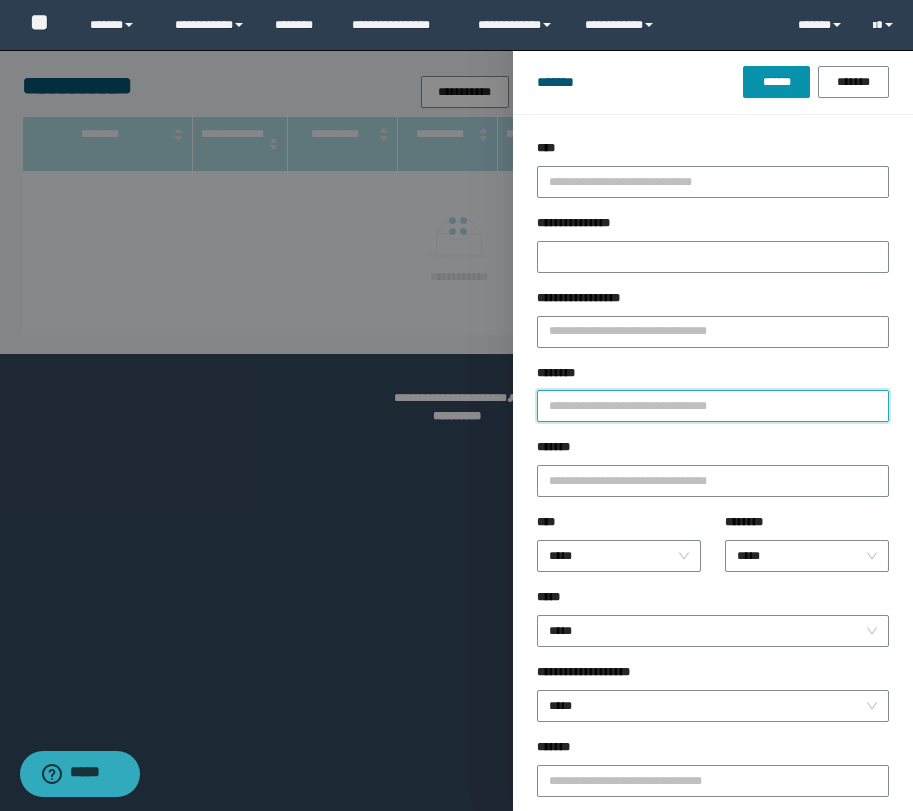 paste on "**********" 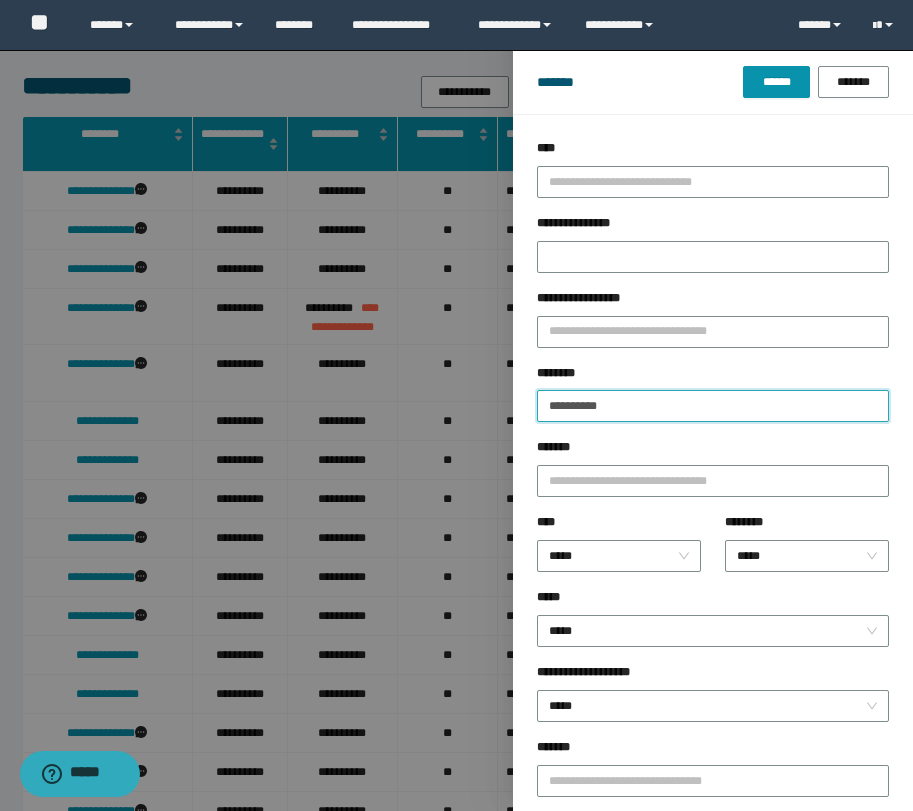 click on "**********" at bounding box center [713, 406] 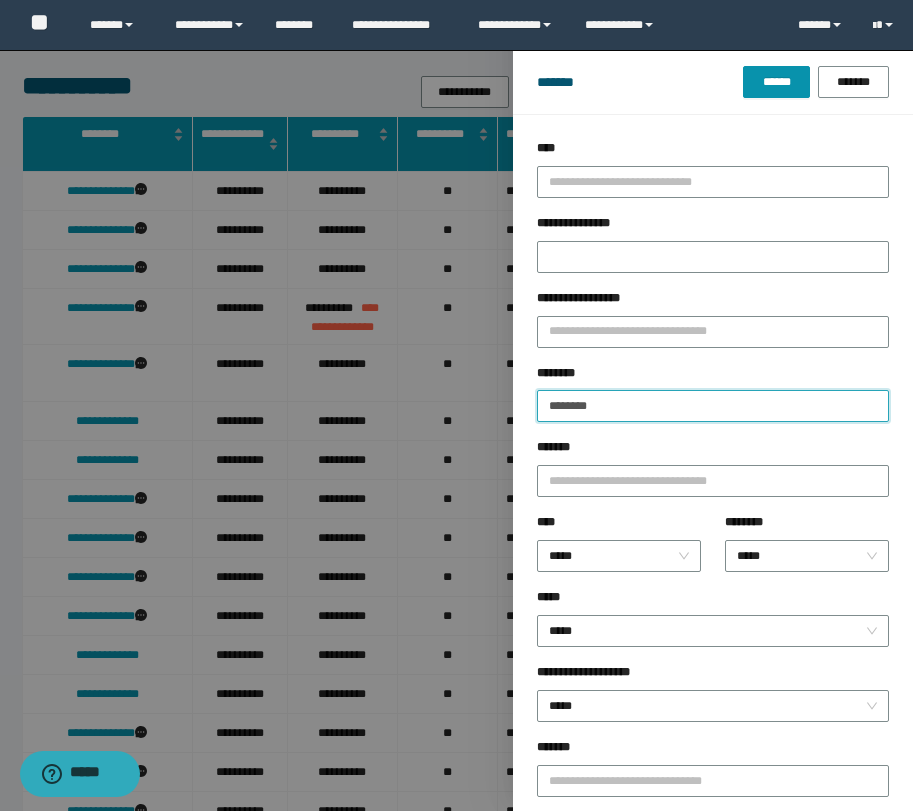 type on "********" 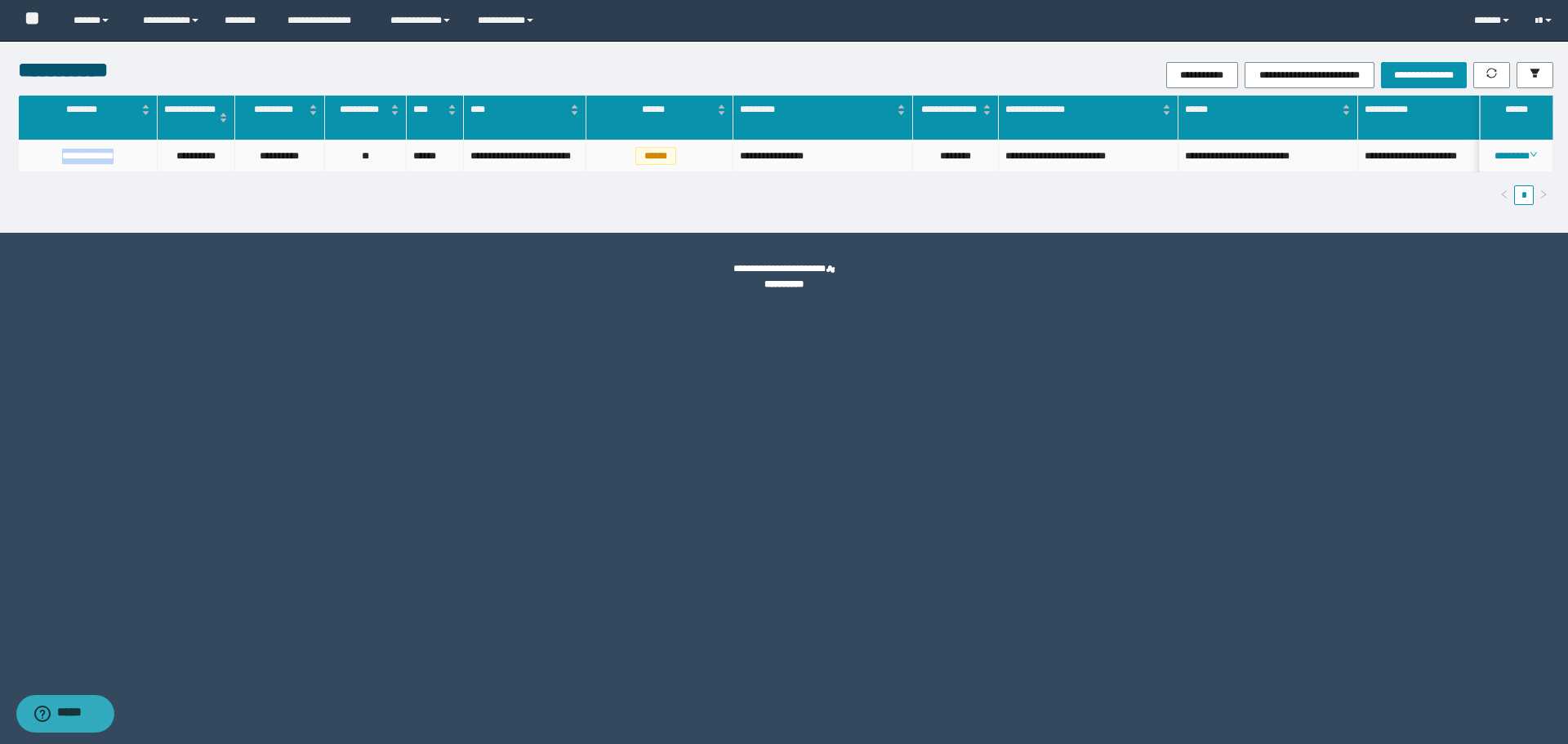 drag, startPoint x: 125, startPoint y: 151, endPoint x: 39, endPoint y: 148, distance: 86.05231 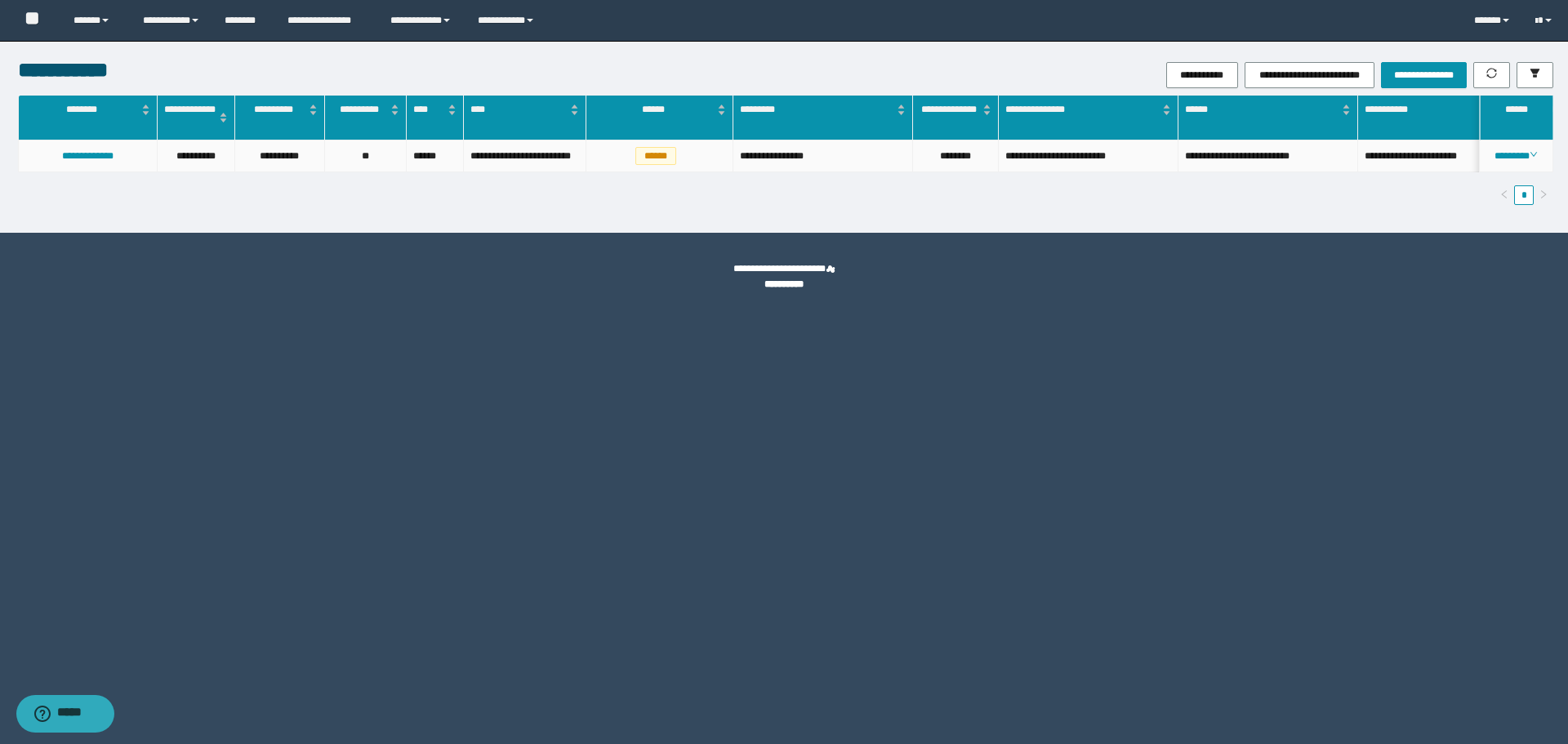 click on "********" at bounding box center (1517, 156) 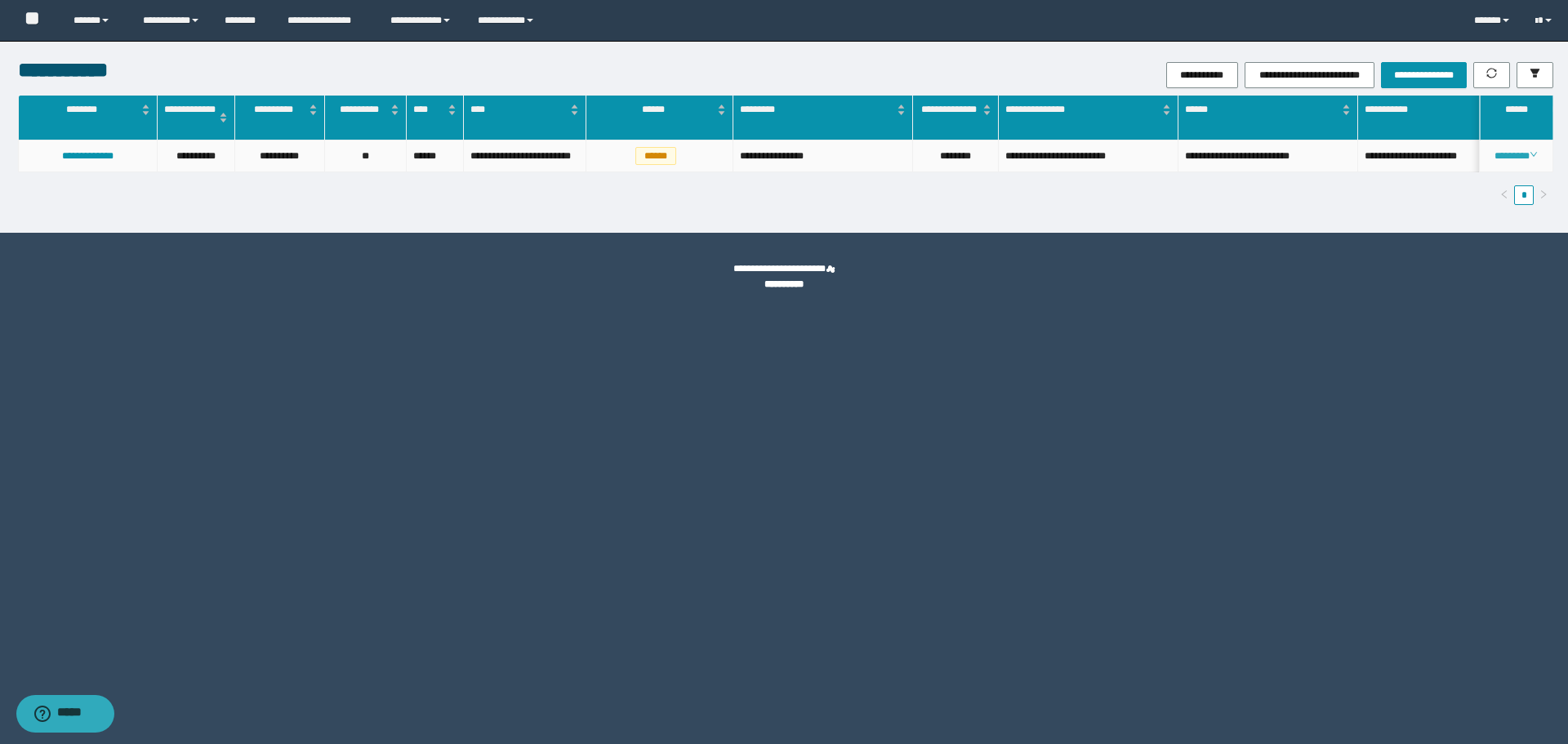 click on "********" at bounding box center (1516, 156) 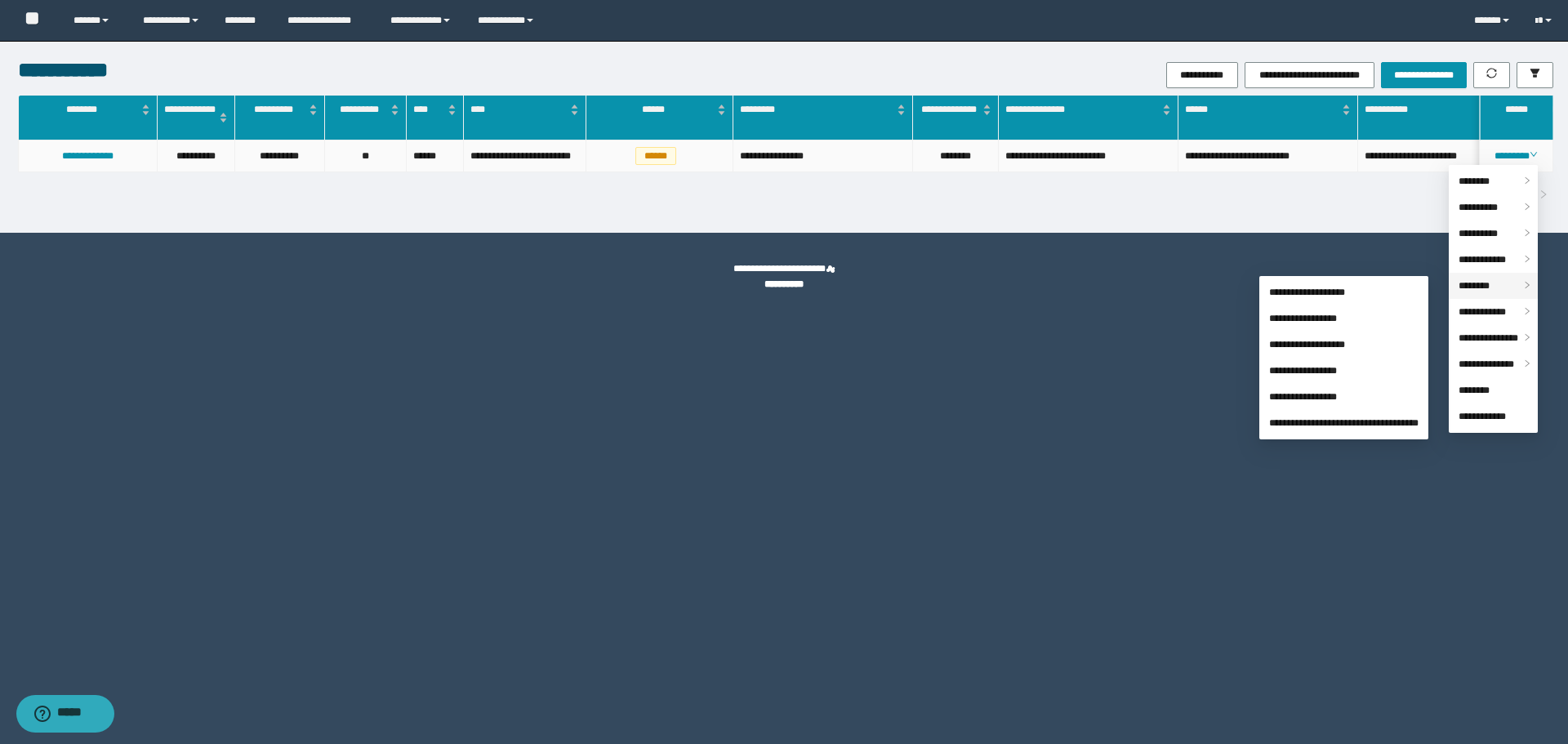 click on "********" at bounding box center [1474, 286] 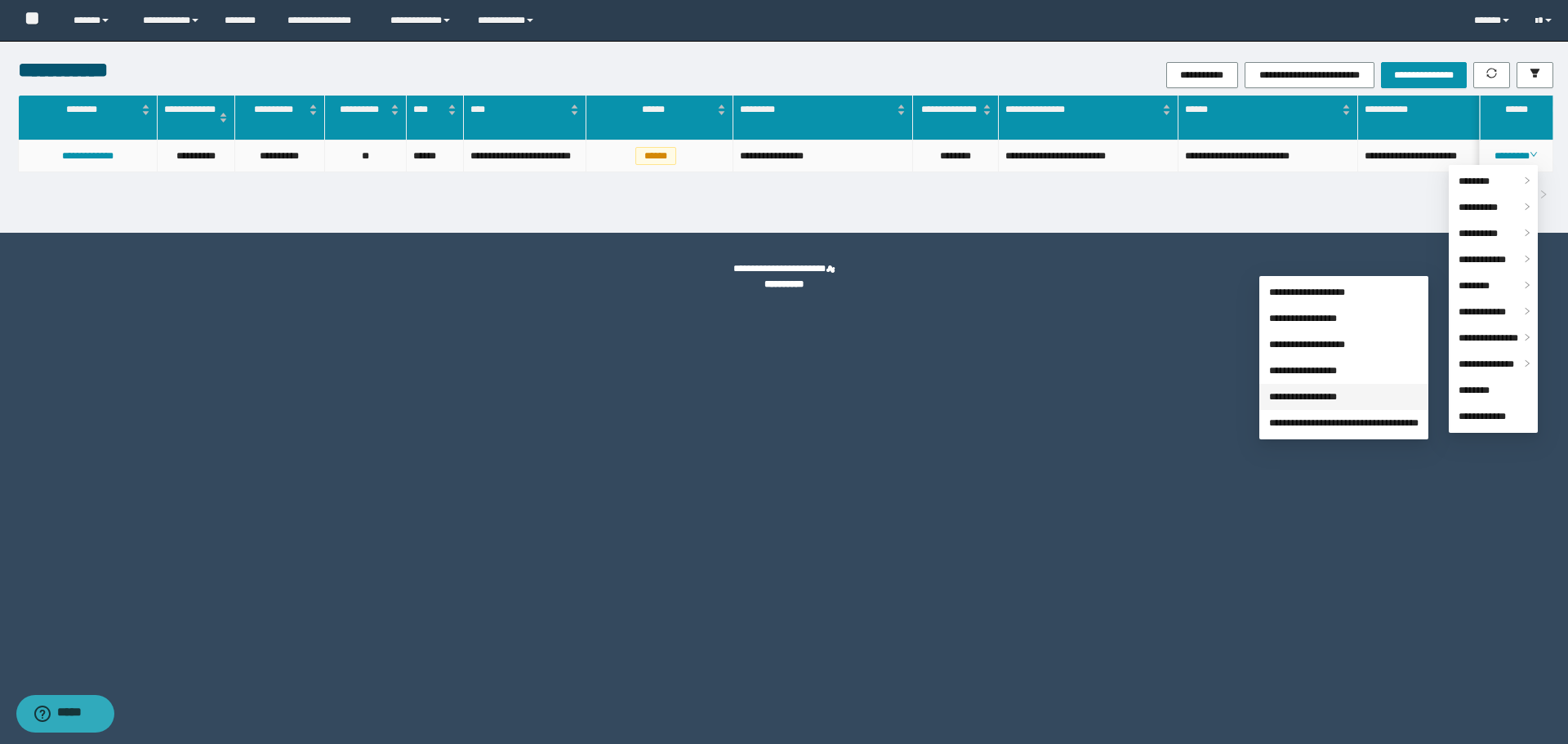 click on "**********" at bounding box center (1303, 397) 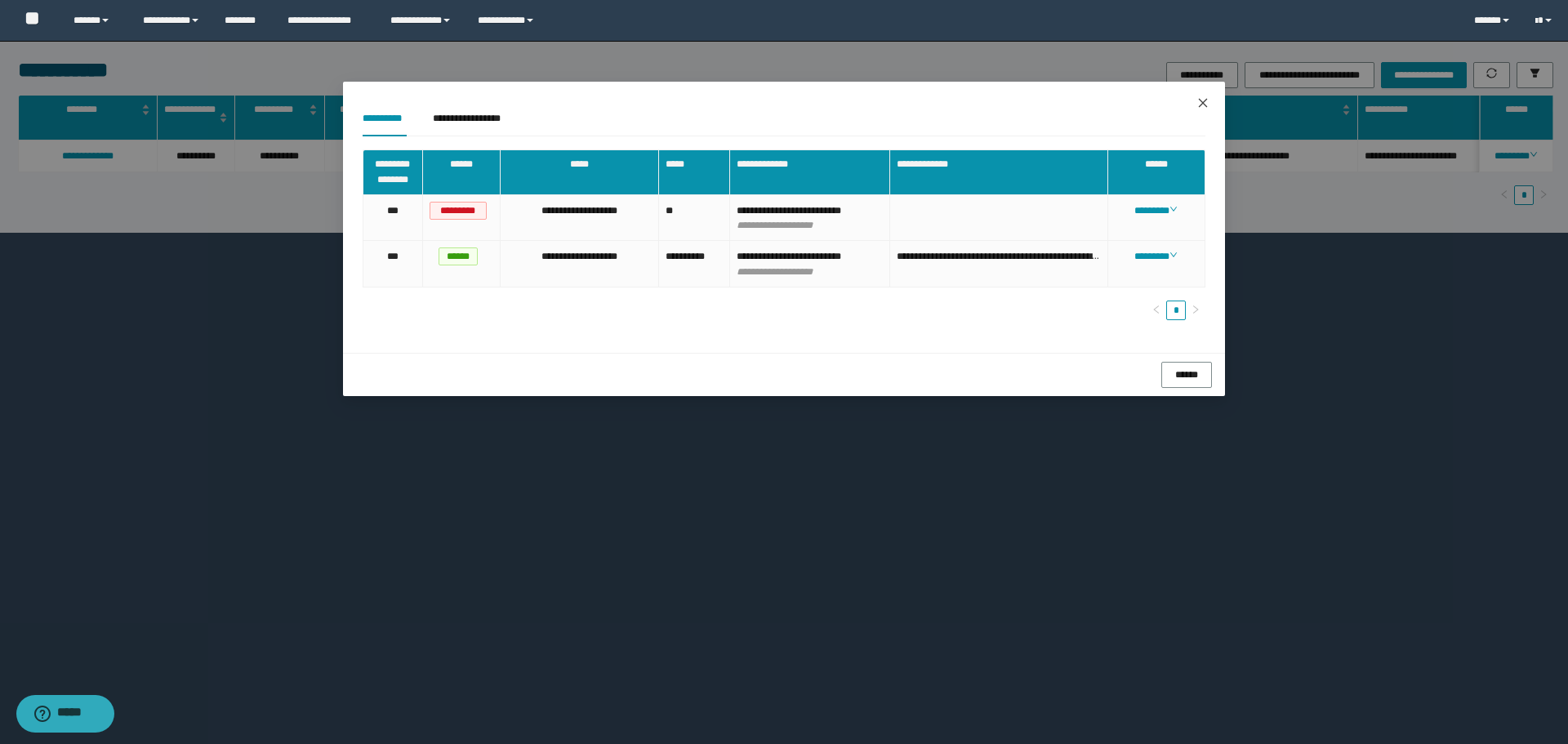 click at bounding box center [1203, 104] 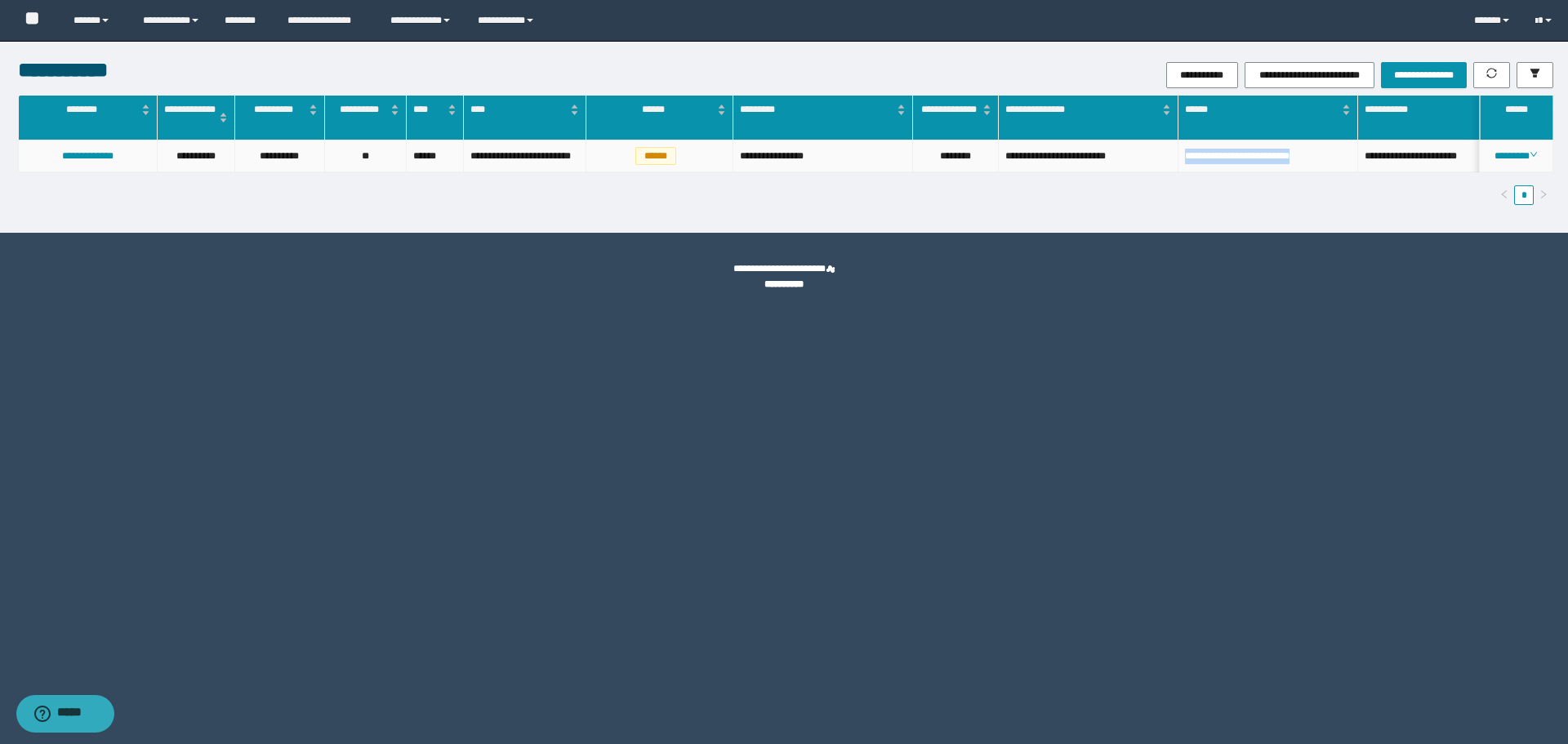 drag, startPoint x: 1320, startPoint y: 155, endPoint x: 1148, endPoint y: 150, distance: 172.0727 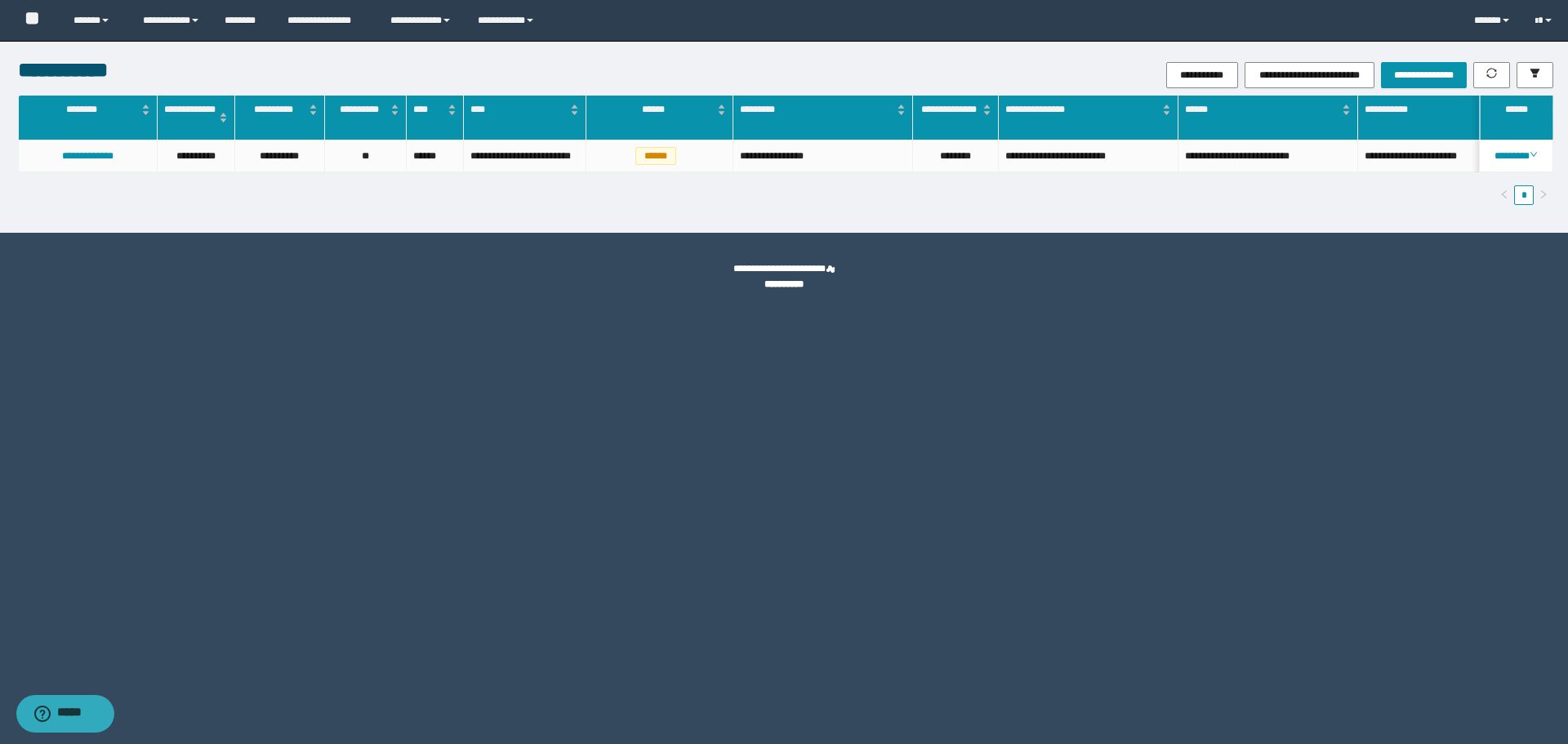 drag, startPoint x: 825, startPoint y: 448, endPoint x: 1420, endPoint y: 120, distance: 679.4181 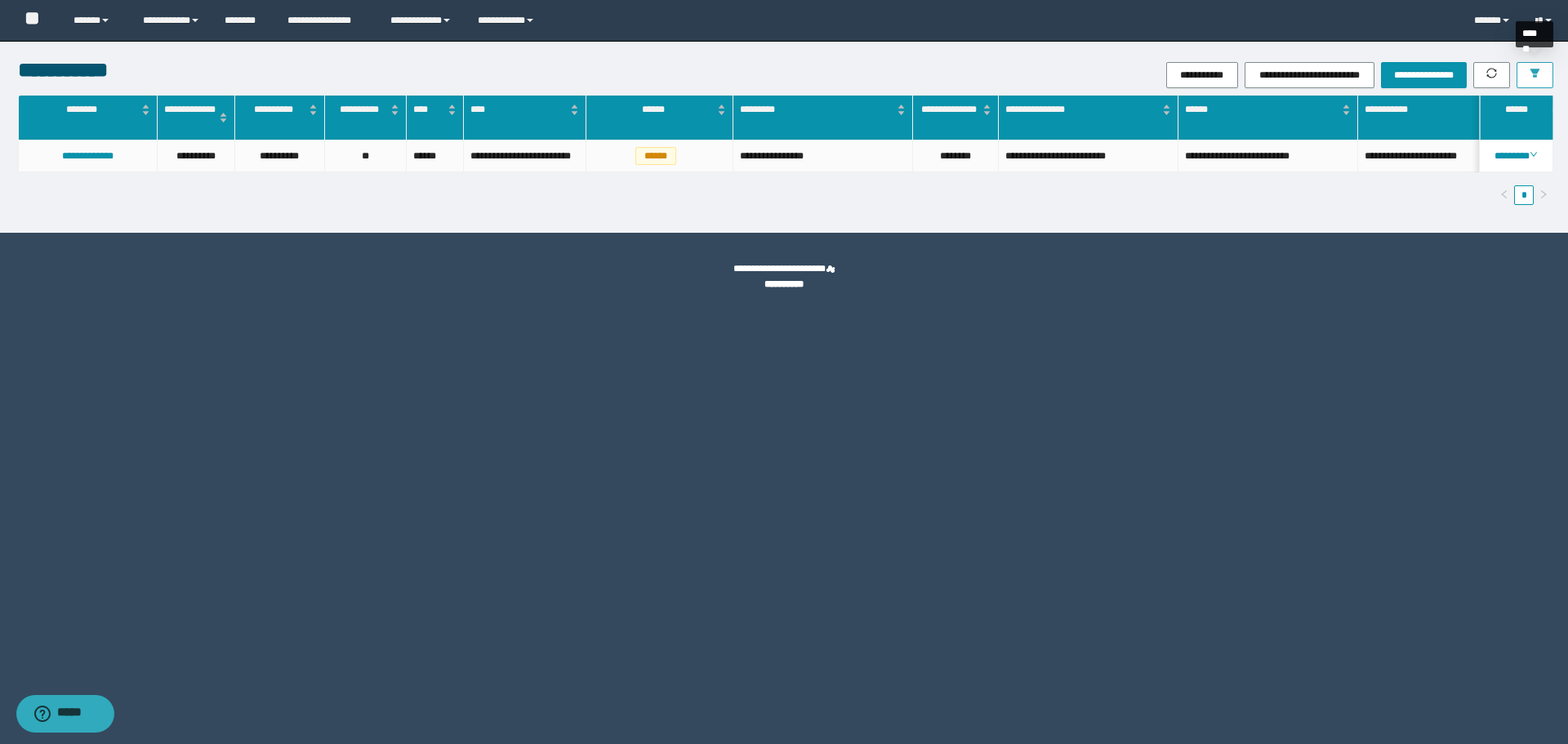 click 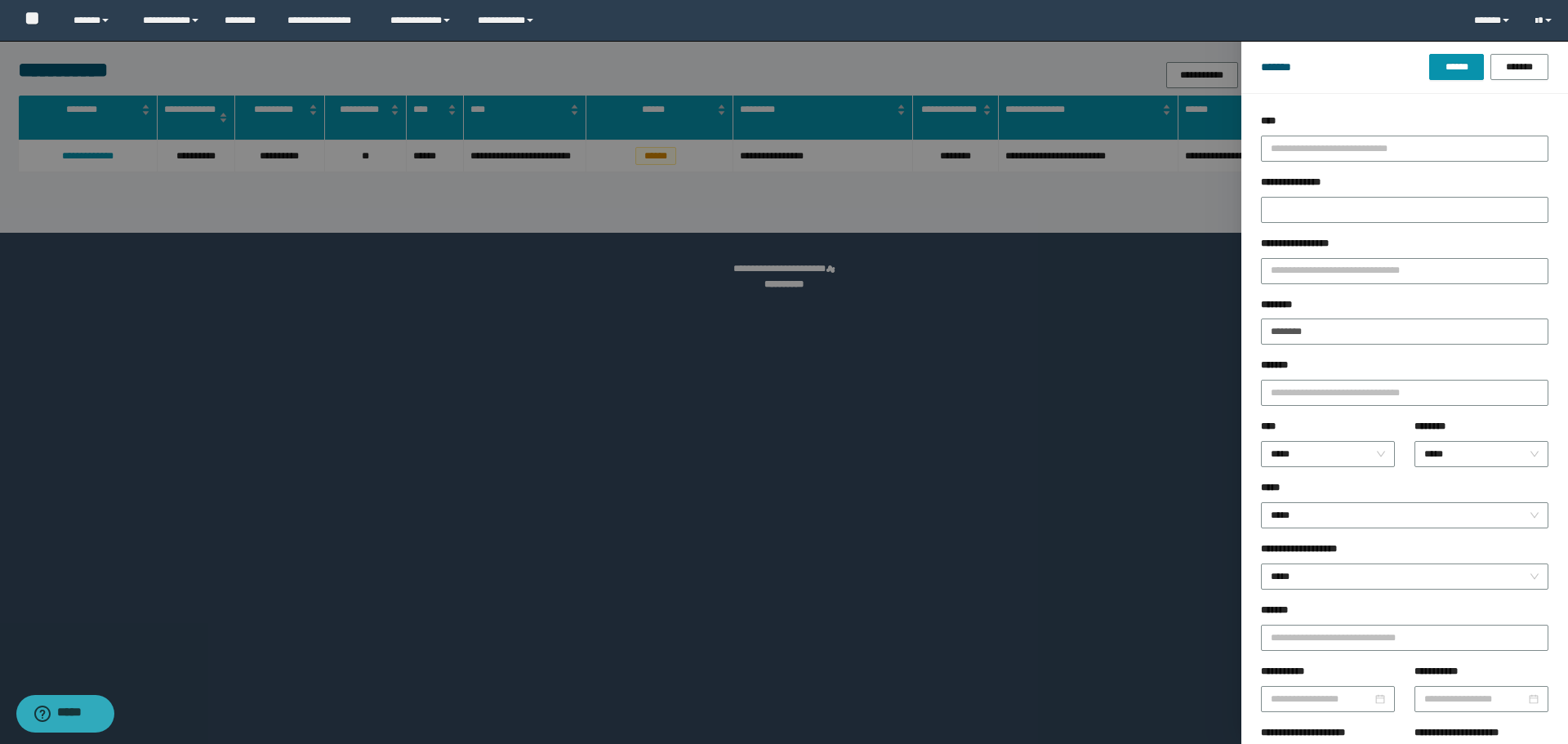 click at bounding box center [784, 372] 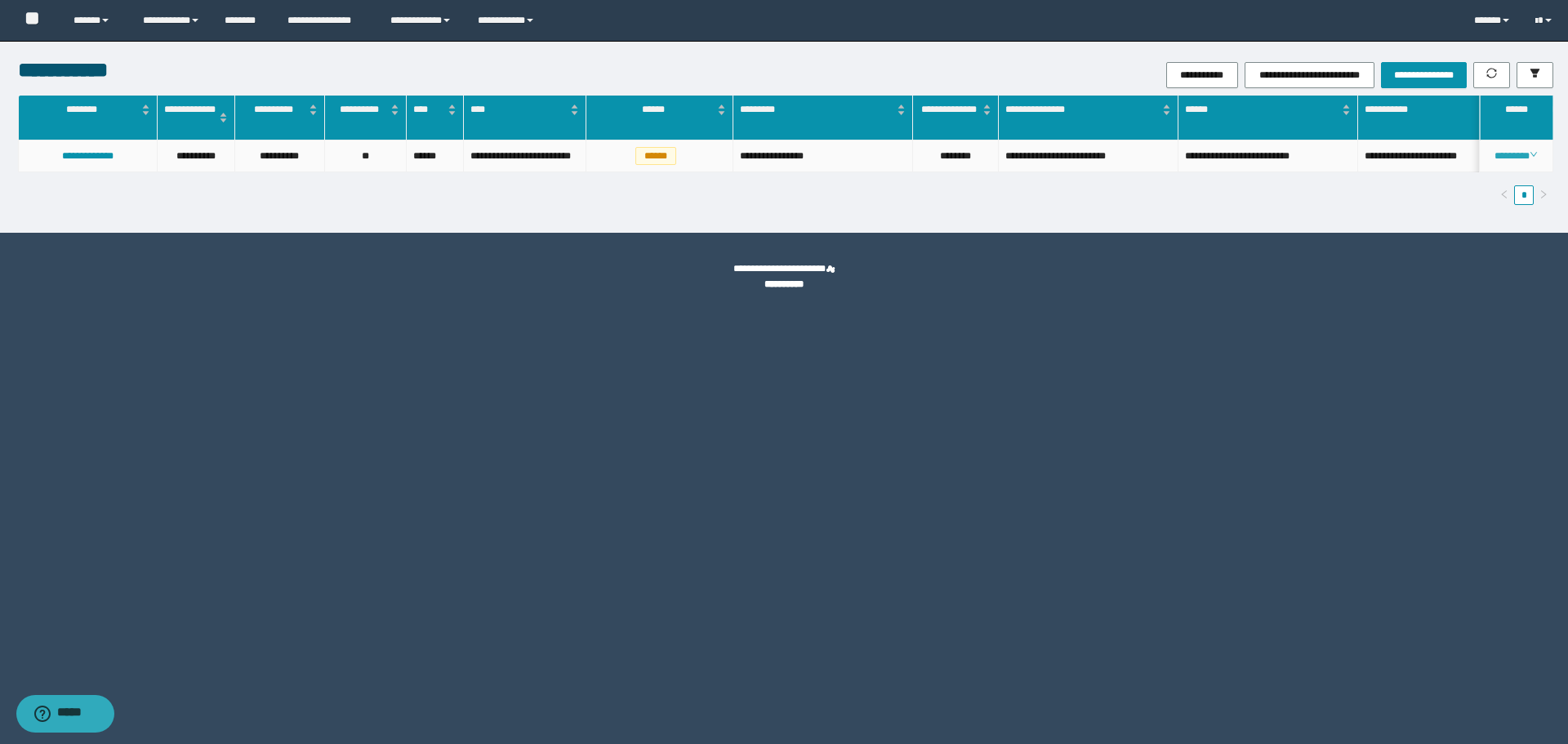 click on "********" at bounding box center [1516, 156] 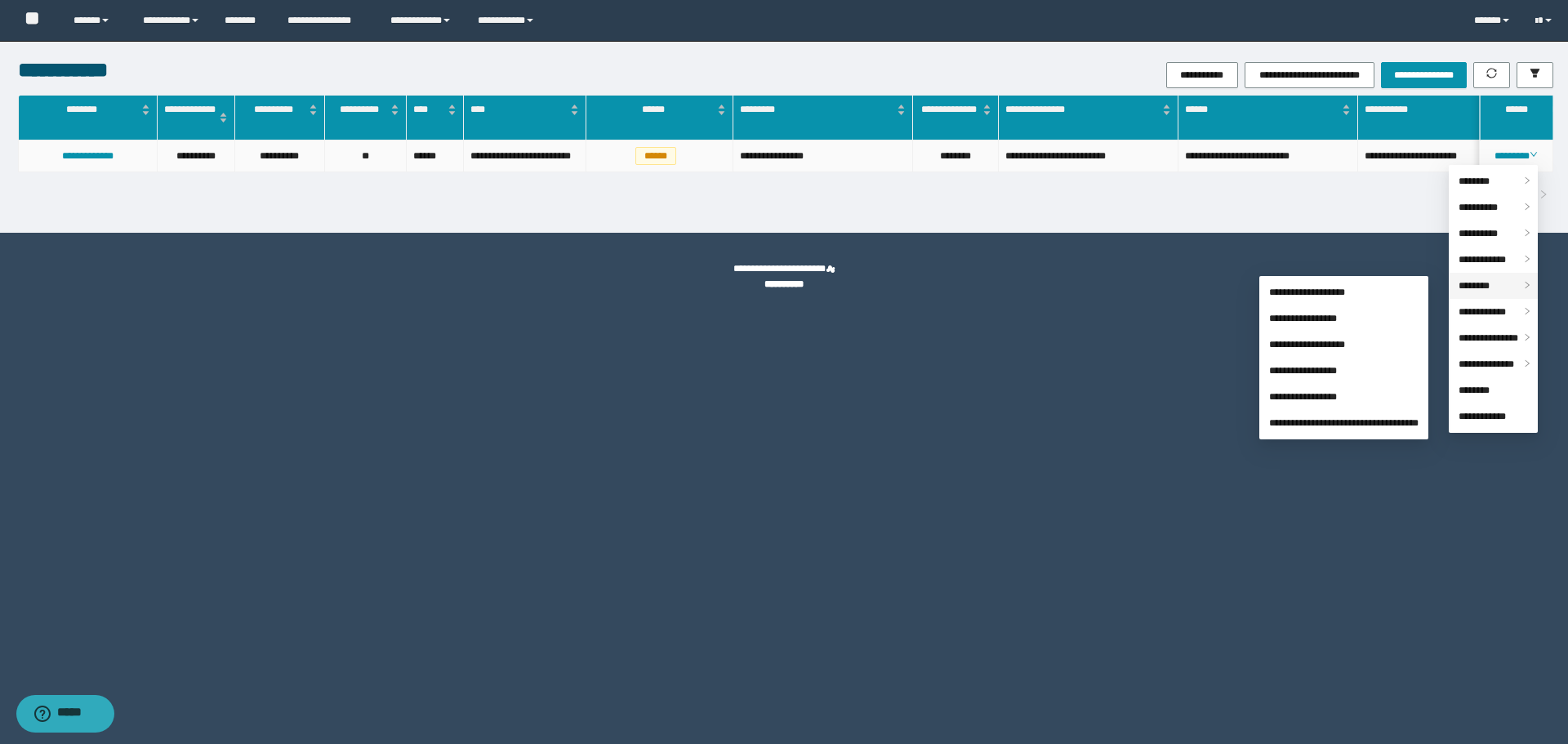 click on "********" at bounding box center [1493, 286] 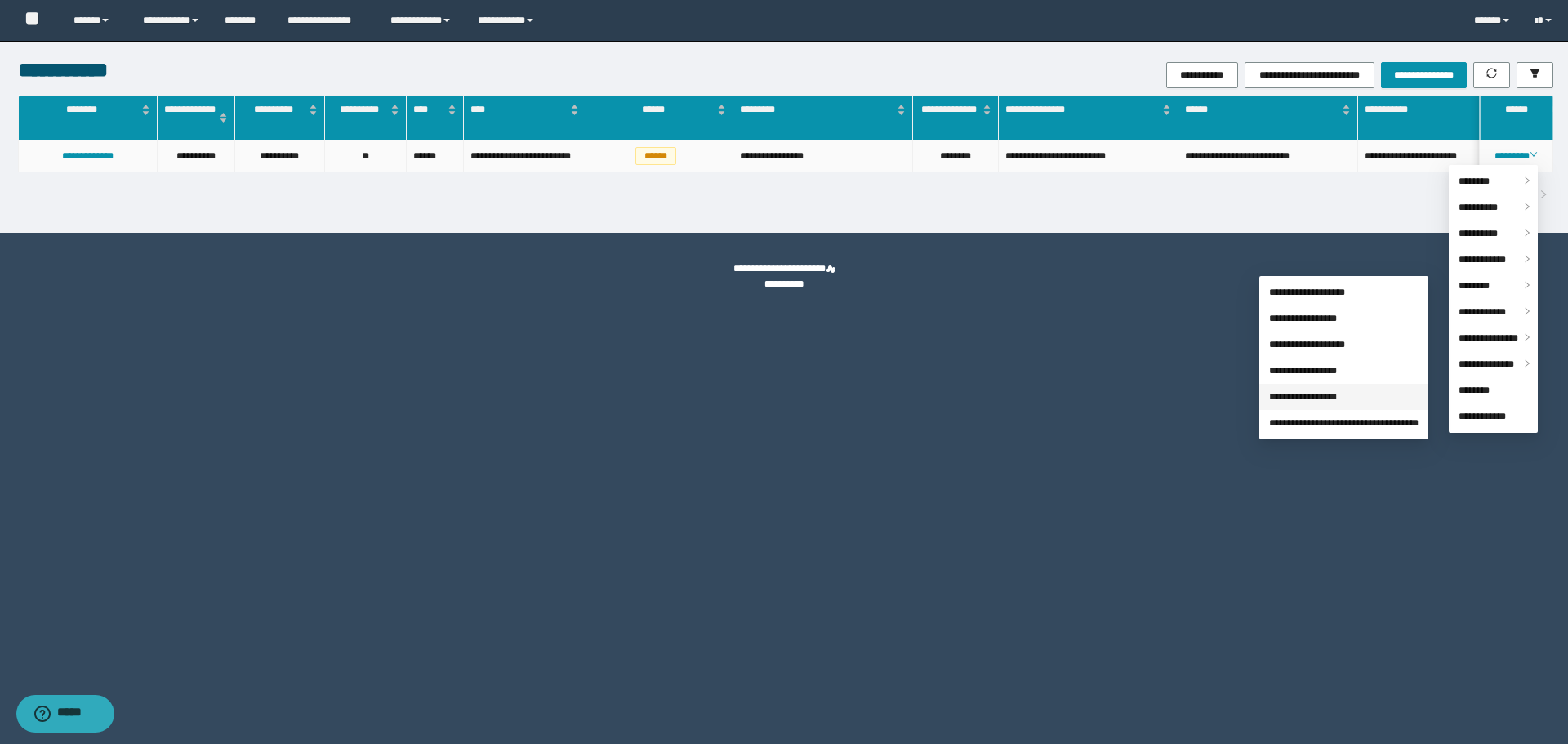 click on "**********" at bounding box center (1303, 397) 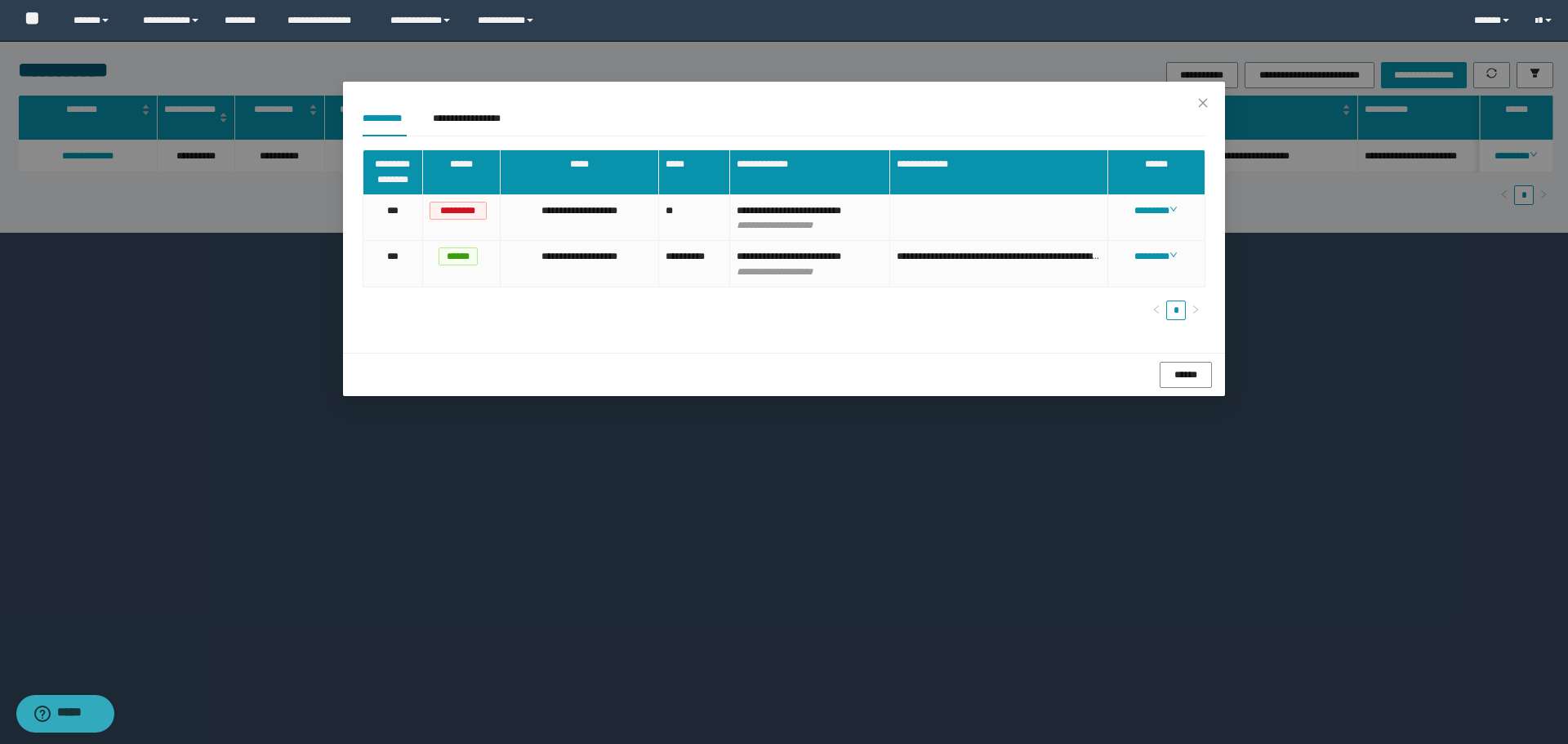 click on "******" at bounding box center [784, 374] 